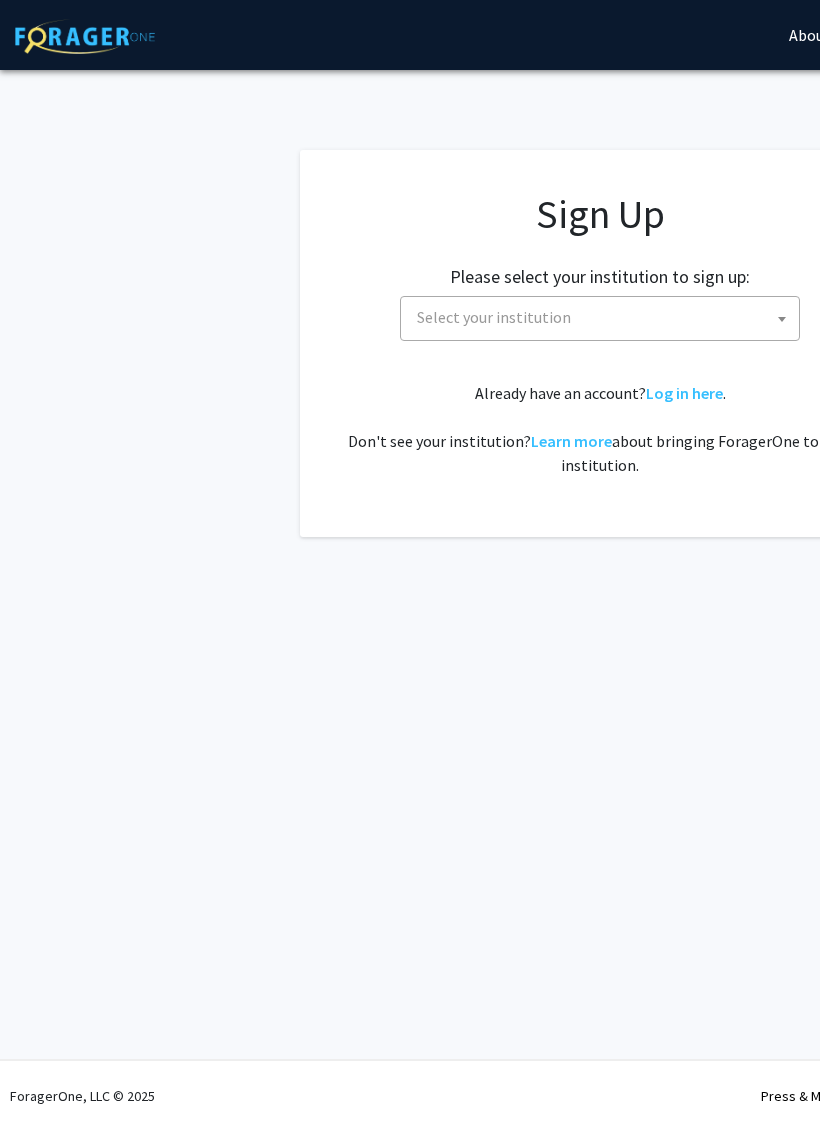 scroll, scrollTop: 0, scrollLeft: 0, axis: both 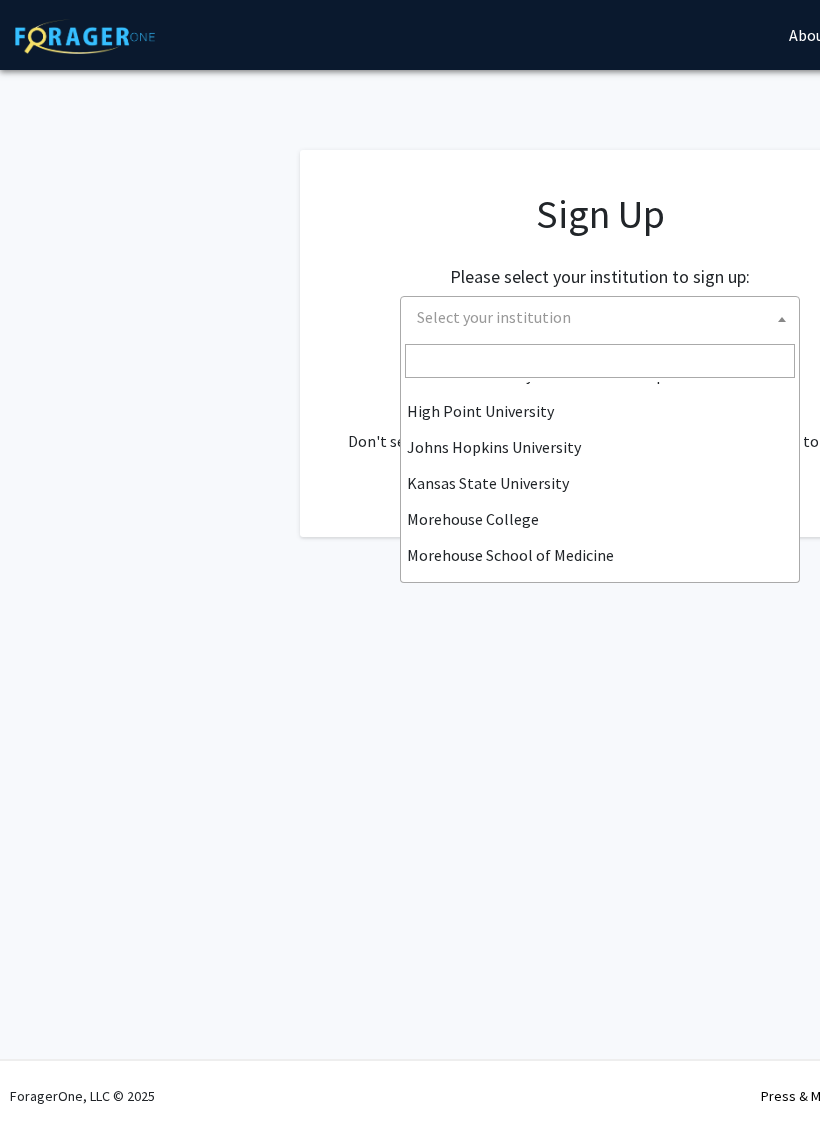 select on "1" 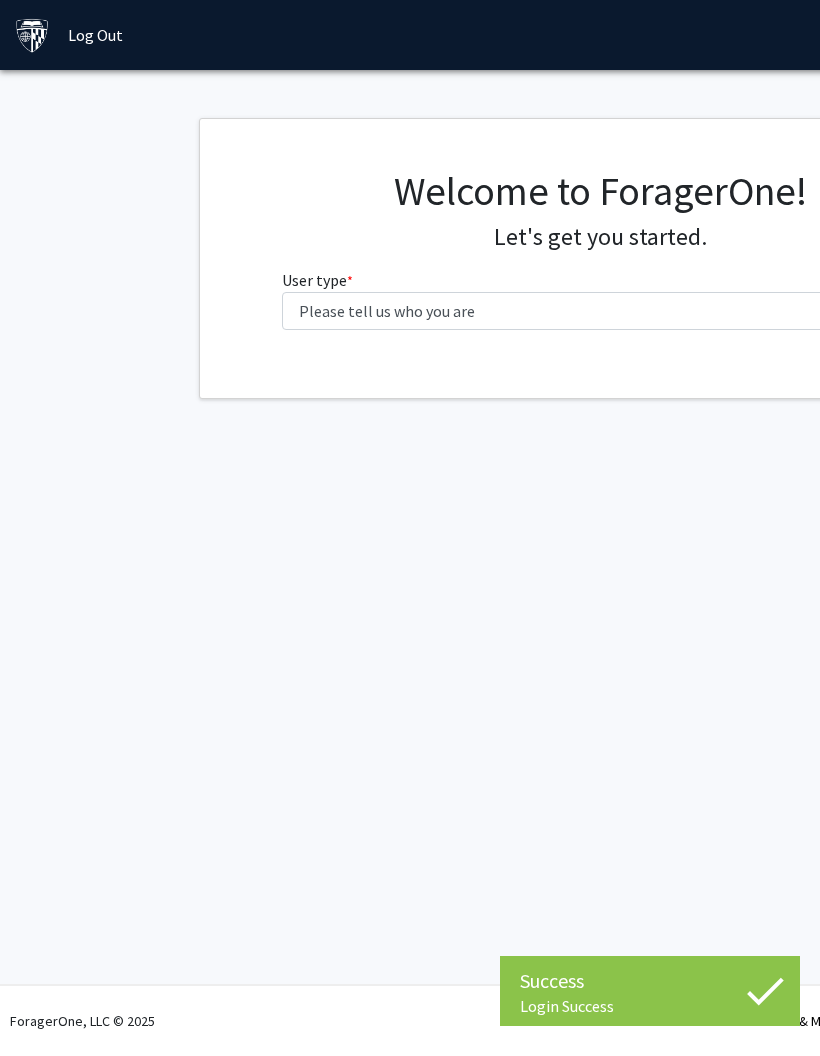 scroll, scrollTop: 0, scrollLeft: 0, axis: both 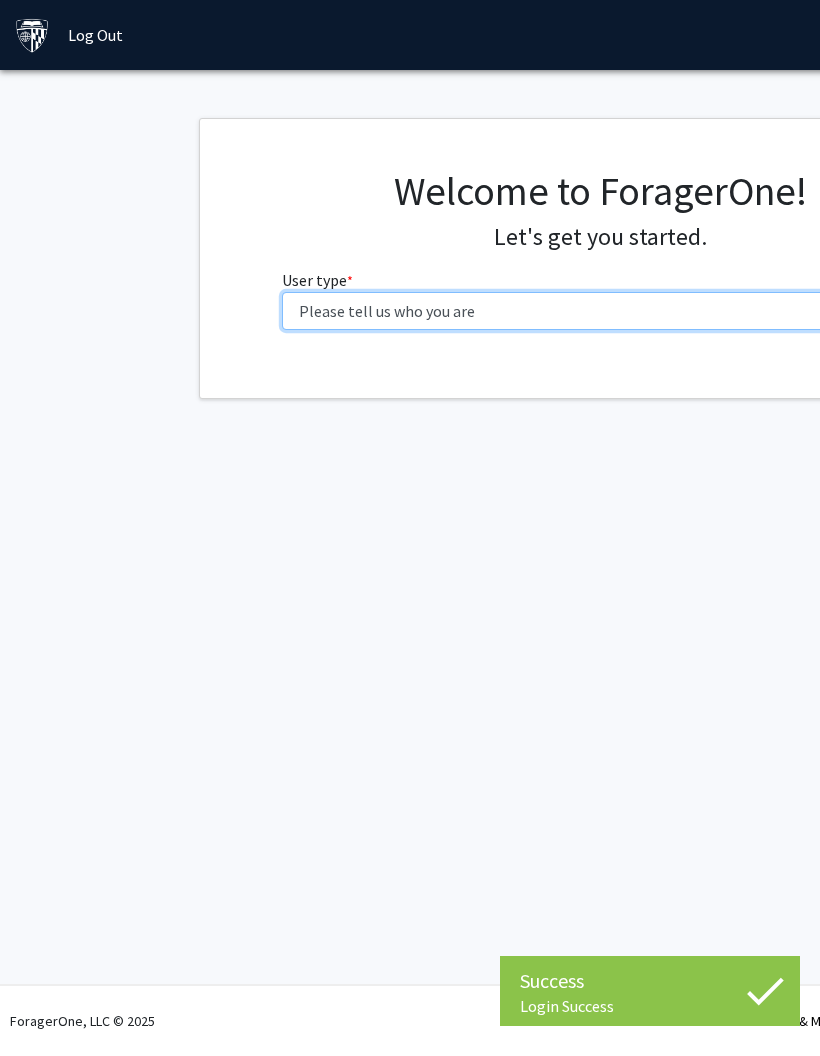 click on "Please tell us who you are  Undergraduate Student   Master's Student   Doctoral Candidate (PhD, MD, DMD, PharmD, etc.)   Postdoctoral Researcher / Research Staff / Medical Resident / Medical Fellow   Faculty   Administrative Staff" at bounding box center (600, 311) 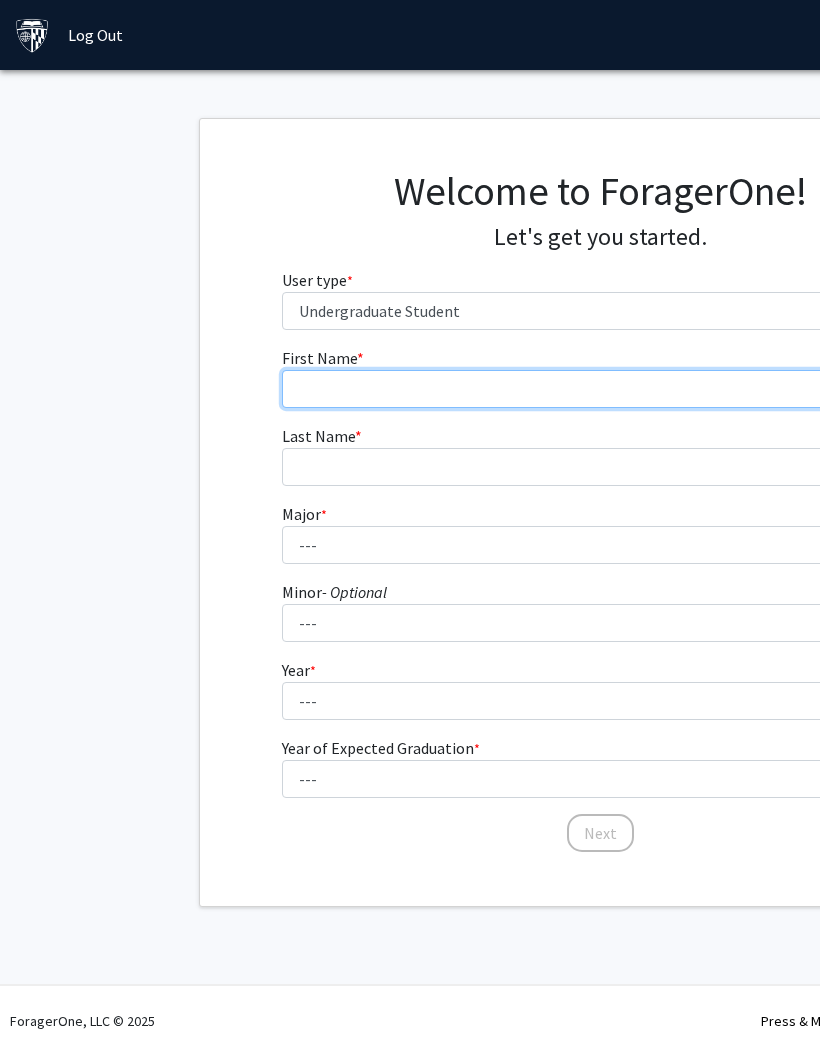 click on "First Name * required" at bounding box center [600, 389] 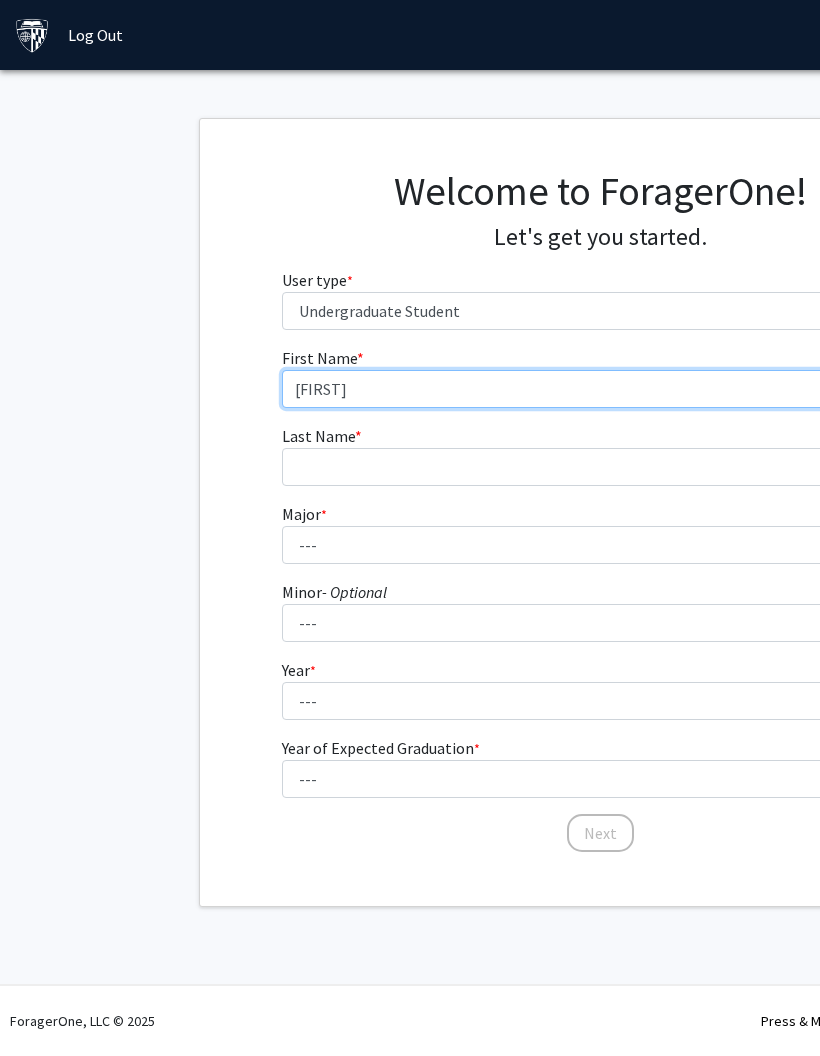 type on "[FIRST]" 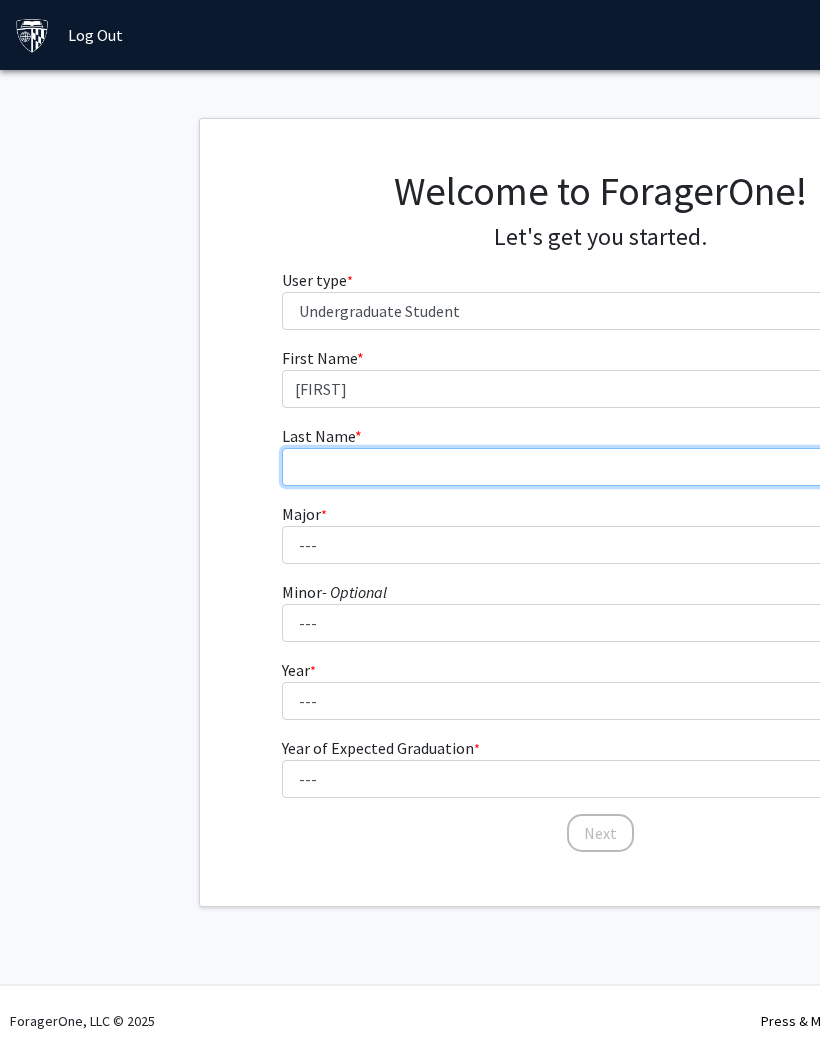 click on "Last Name * required" at bounding box center (600, 467) 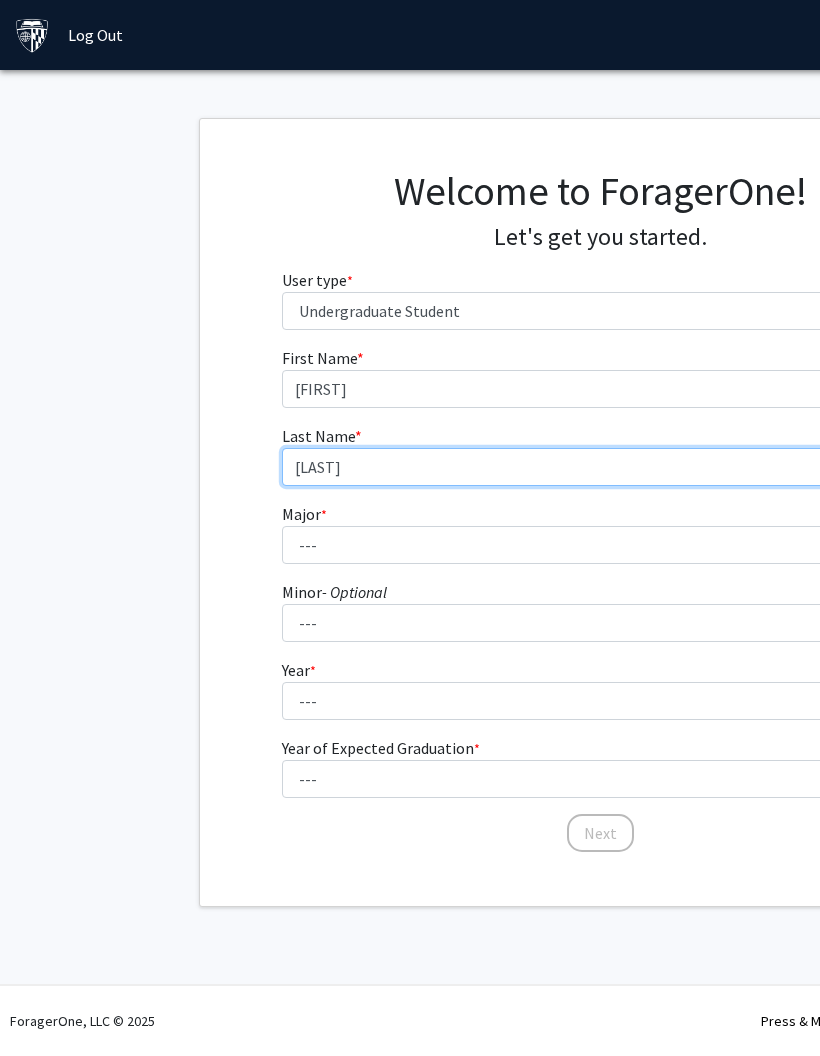 type on "[LAST]" 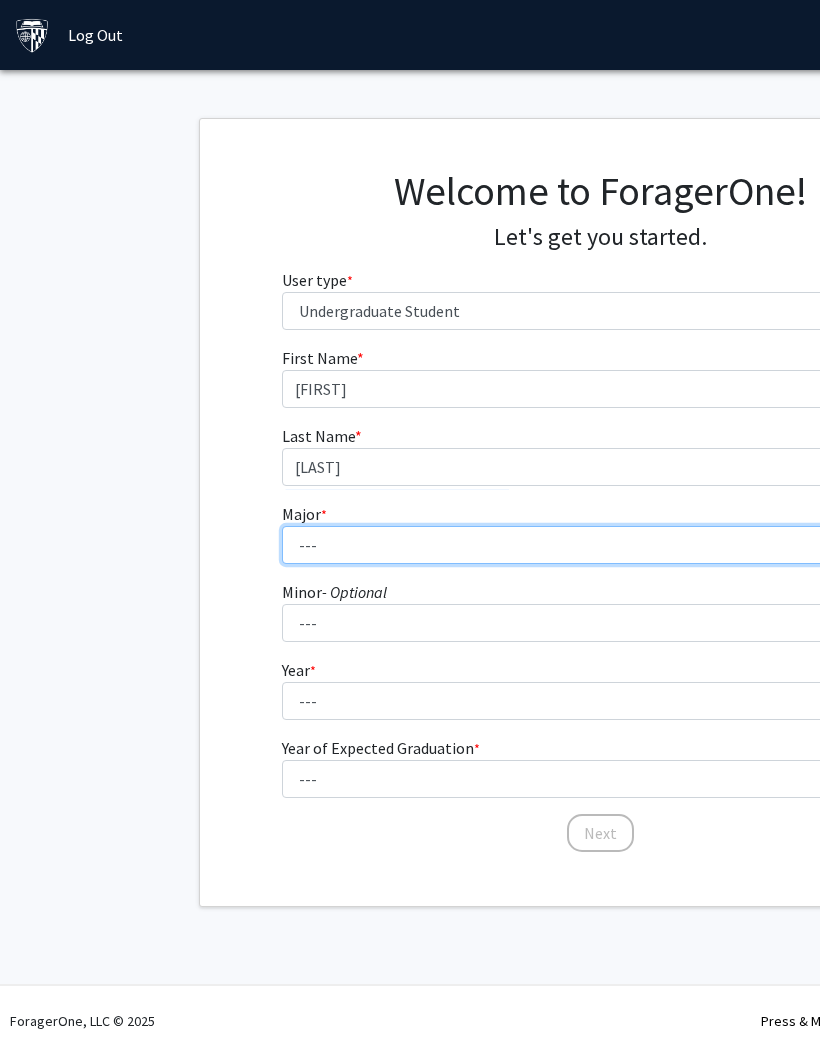 click on "---  Africana Studies   Anthropology   Applied Mathematics & Statistics   Archaeology   Behavioral Biology   Biology   Biomedical Engineering   Biophysics   Chemical & Biomolecular Engineering   Chemistry   Civil Engineering   Classics   Cognitive Science   Computer Engineering   Computer Science   Earth & Planetary Sciences   East Asian Studies   Economics   Electrical Engineering   Engineering Mechanics   English   Environmental Engineering   Environmental Science   Film & Media Studies   French   General Engineering   Geography   German   Global Environmental Change & Sustainability   History   History of Art   History of Science & Technology   Interdisciplinary Studies   International Studies   Italian   Latin American Studies   Materials Science & Engineering   Mathematics   Mechanical Engineering   Medicine, Science & the Humanities   Molecular & Cellular Biology   Music   Natural Sciences   Near Eastern Studies   Neuroscience   Philosophy   Physics   Political Science   Psychology   Romance Languages" at bounding box center (600, 545) 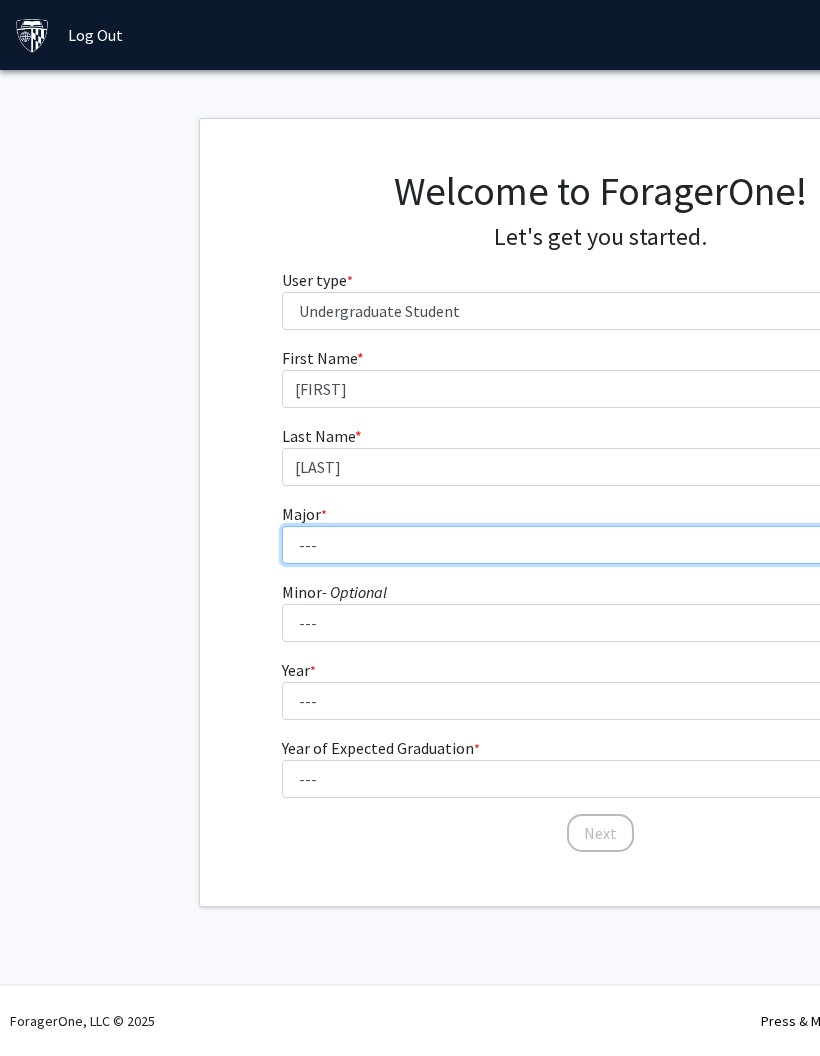 select on "42: 812" 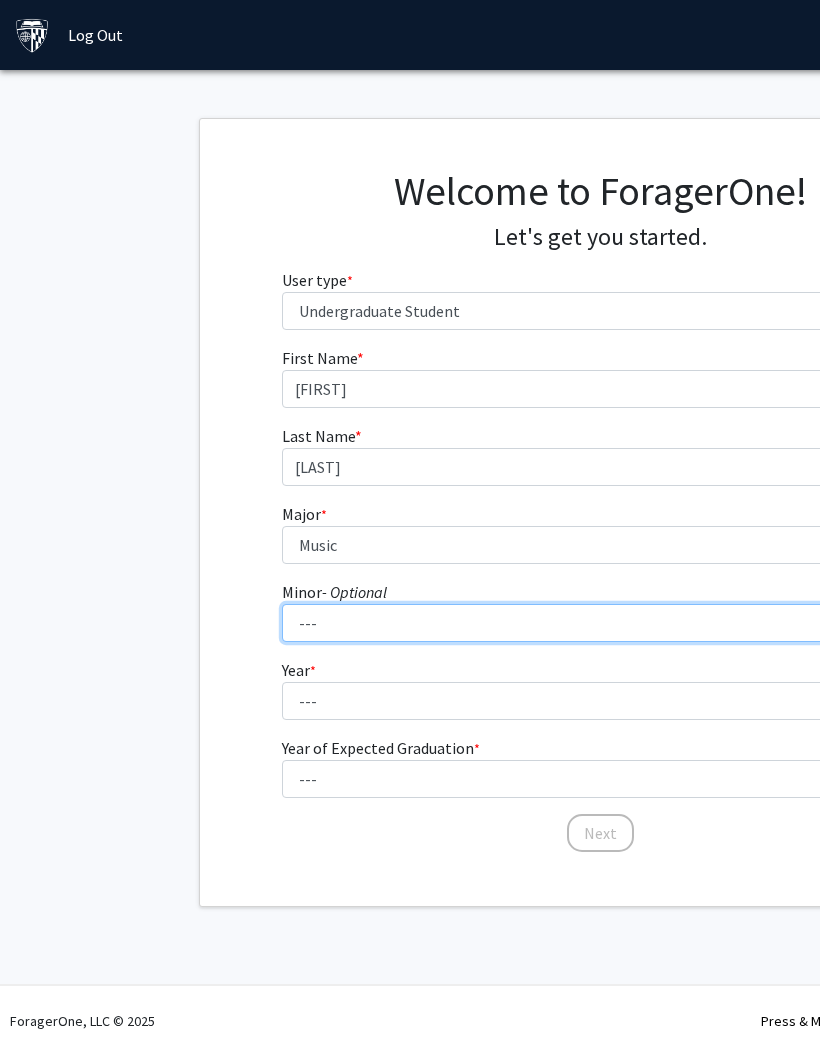 click on "---  Accounting and Financial Management   Africana Studies   Anthropology   Applied Mathematics & Statistics   Bioethics   Business   Civil Engineering   Classics   Computational Medicine   Computer Integrated Surgery   Computer Science   Earth & Planetary Sciences   Economics   Engineering for Sustainable Development   English   Entrepreneurship & Management   Environmental Engineering   Film & Media Studies   Financial Economics   French   German   Global Environmental Change & Sustainability   History   History of Art   History of Science & Technology   Islamic Studies   Italian   Jewish Studies   Latin American Studies   Linguistics   Marketing & Communications   Mathematics   Museums & Society   Music   Near Eastern Studies   Philosophy   Physics   Psychology   Robotics   Social Policy   Space Science & Engineering   Spanish for the Professions   Spanish Language & Hispanic Culture   Theatre Arts & Studies   Visual Arts   Women, Gender, and Sexuality" at bounding box center [600, 623] 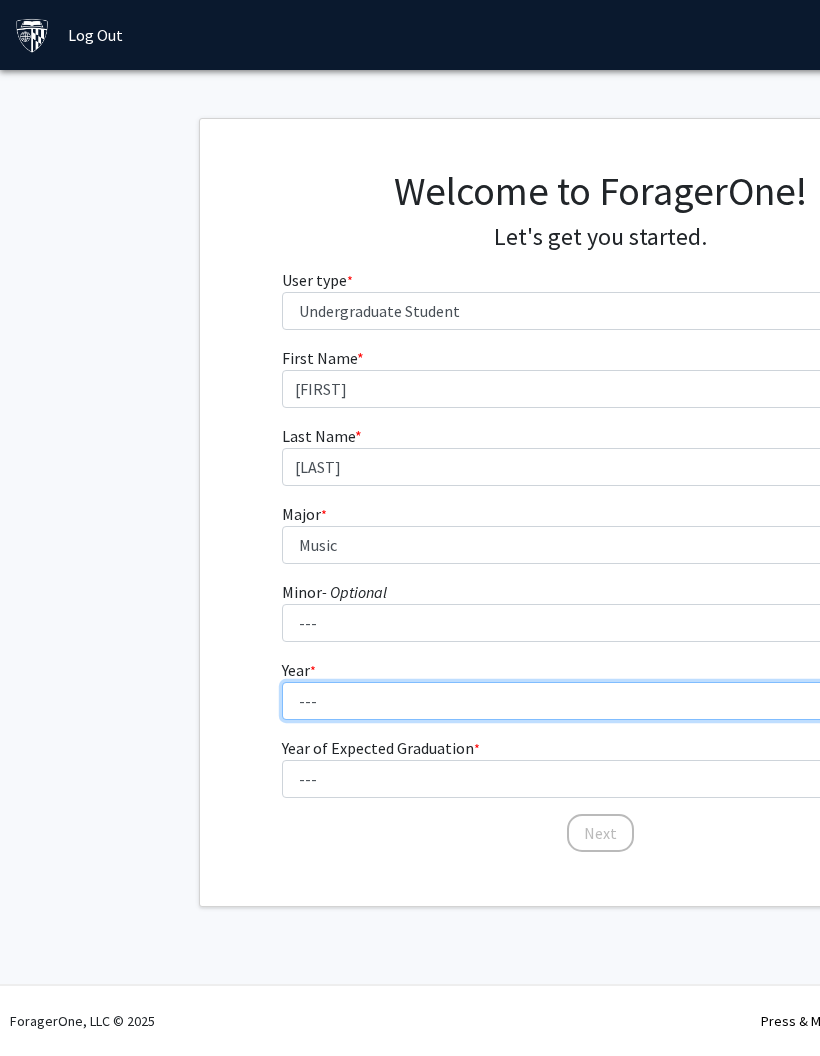 click on "---  First-year   Sophomore   Junior   Senior   Postbaccalaureate Certificate" at bounding box center [600, 701] 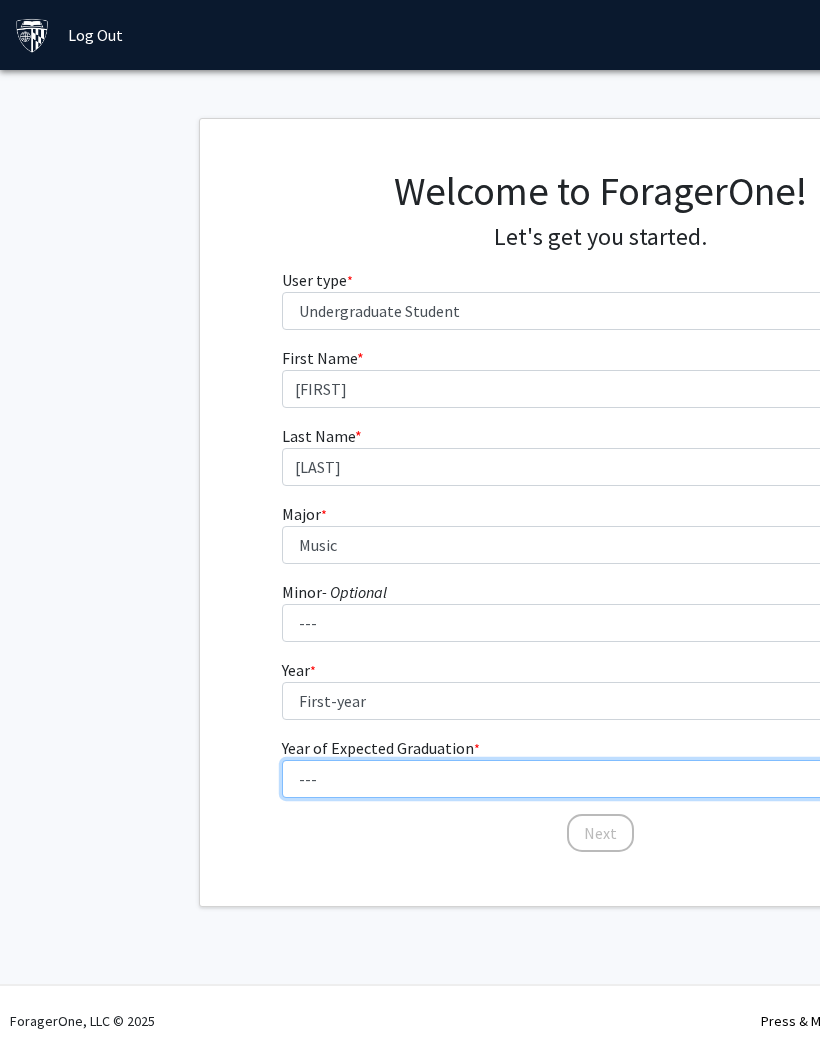 click on "---  2025   2026   2027   2028   2029   2030   2031   2032   2033   2034" at bounding box center (600, 779) 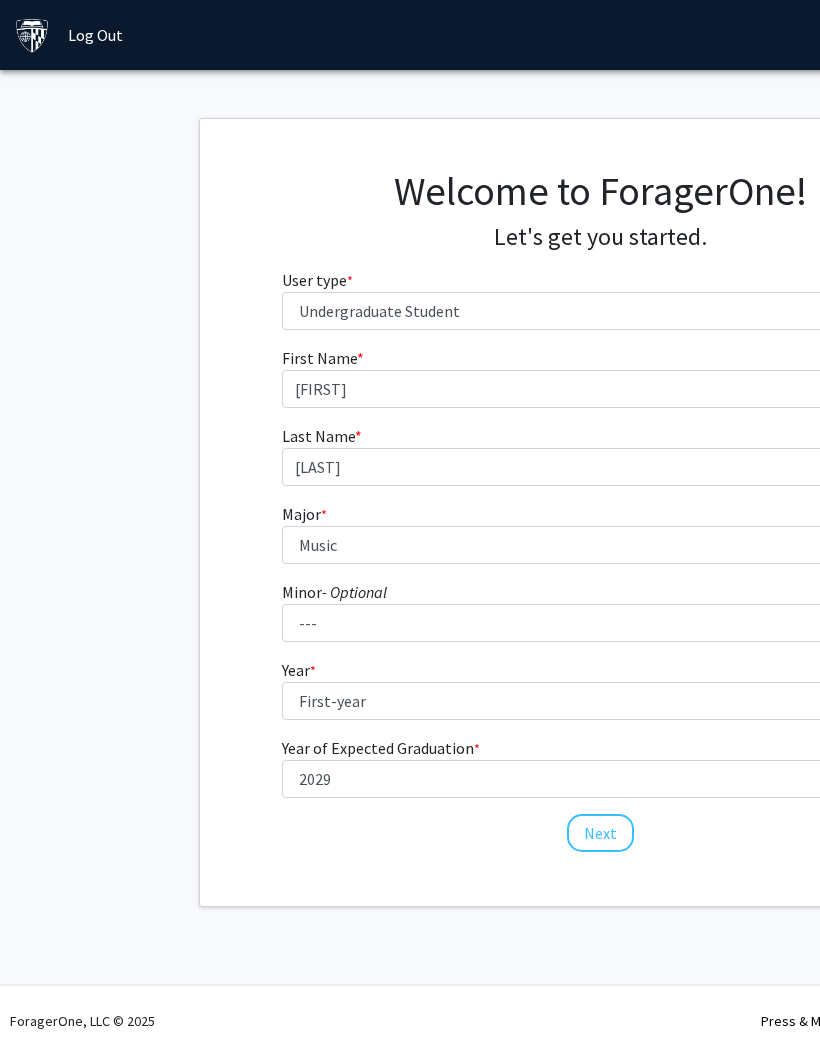 click on "Next" 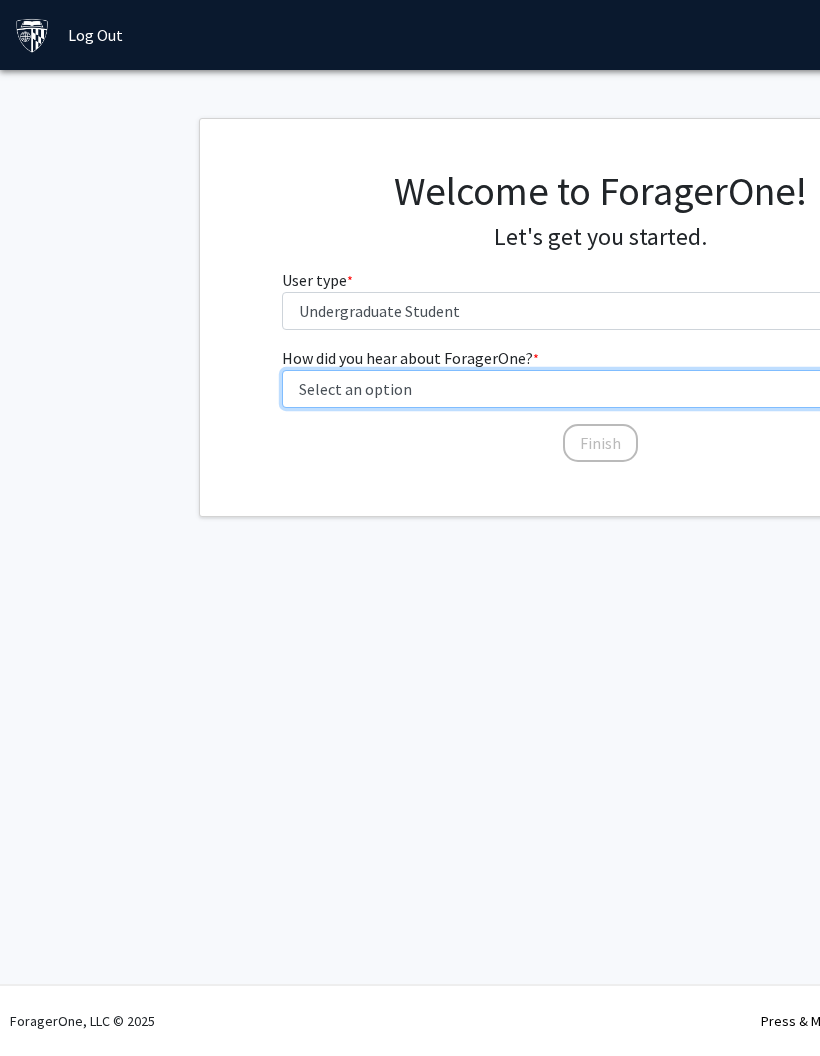 click on "Select an option  Peer/student recommendation   Faculty/staff recommendation   University website   University email or newsletter   Other" at bounding box center [600, 389] 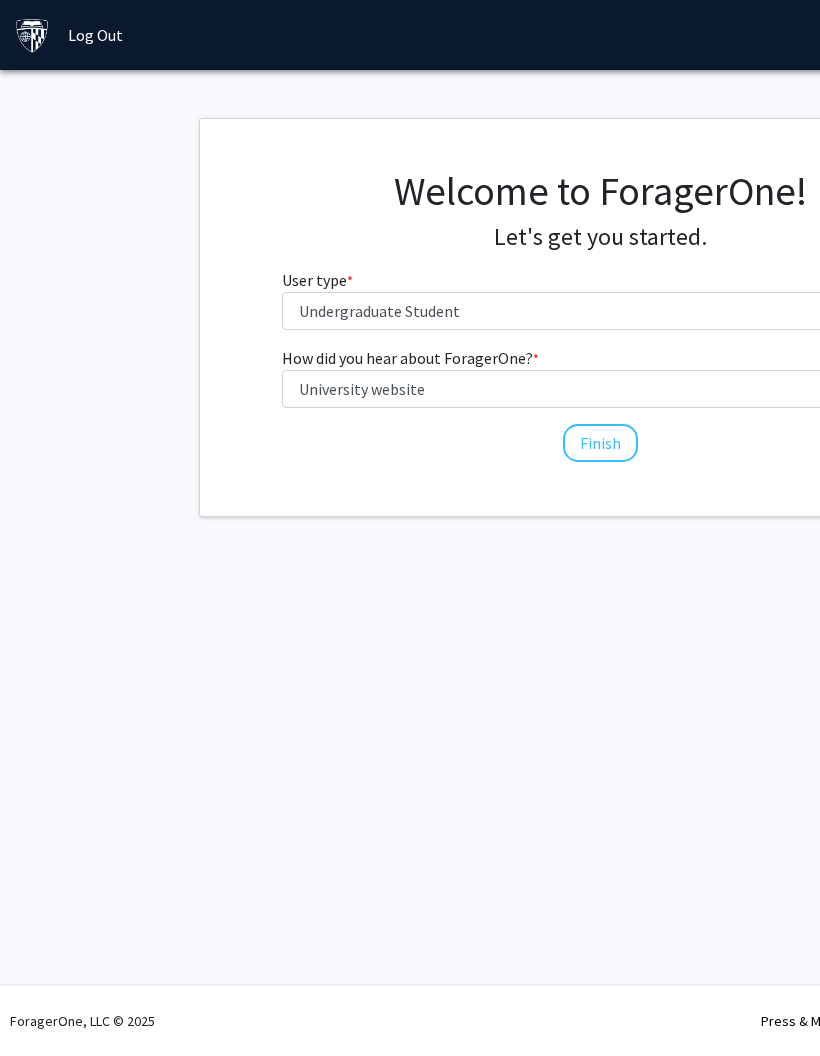 click on "Finish" 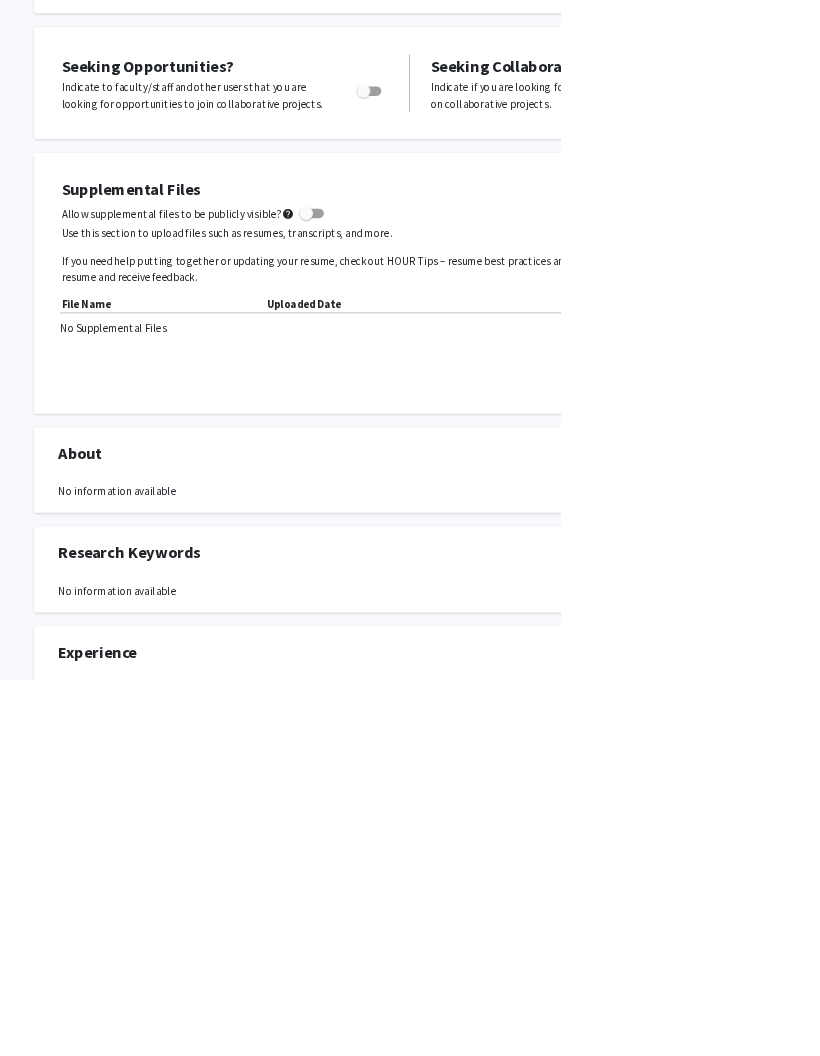 scroll, scrollTop: 392, scrollLeft: 0, axis: vertical 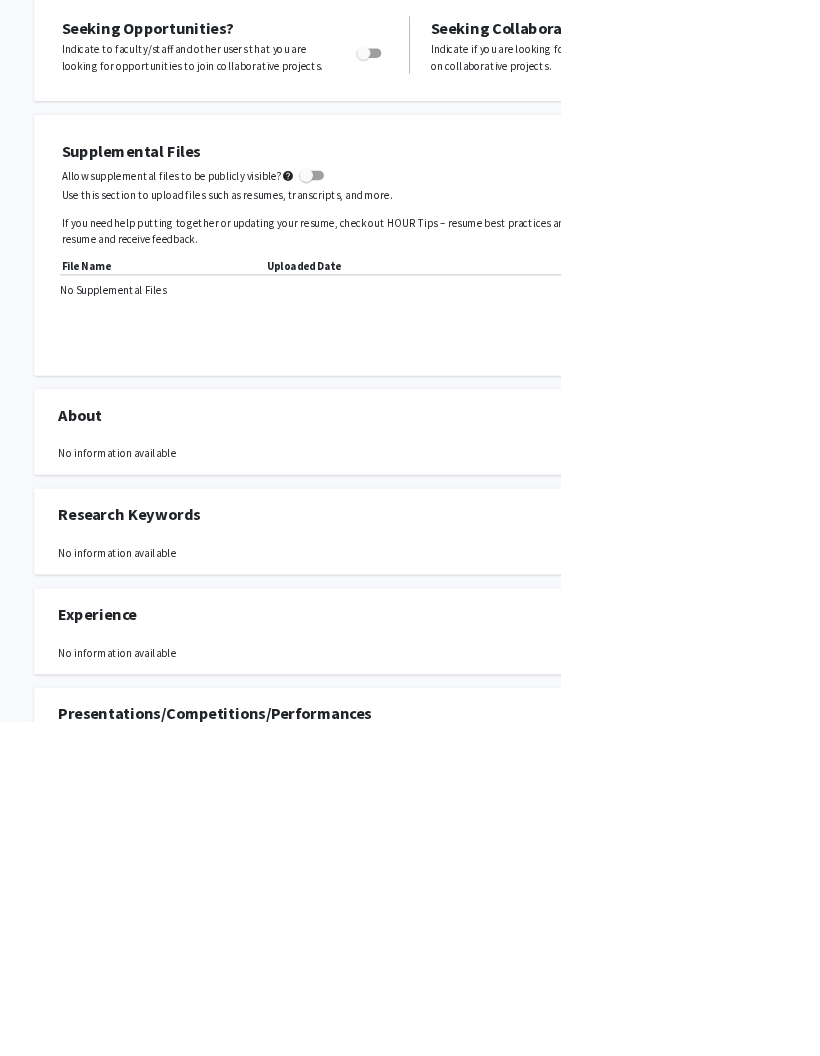 click on "Edit Section" 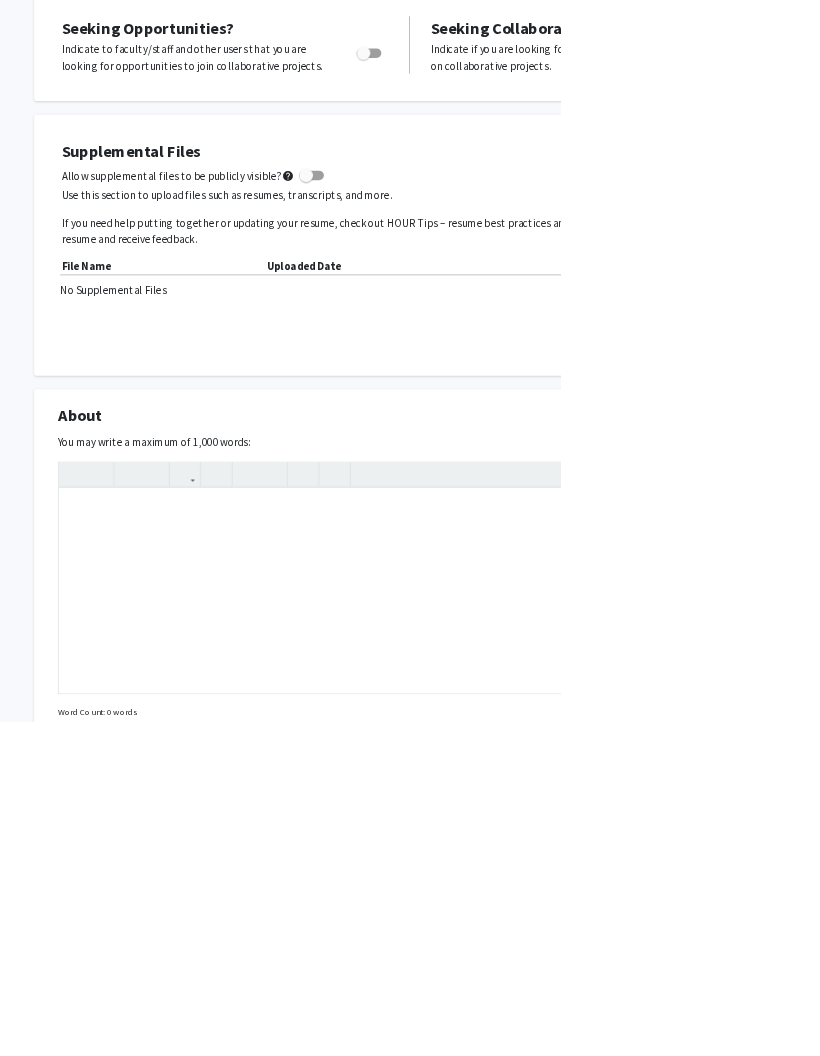 click on "Cancel Edits" 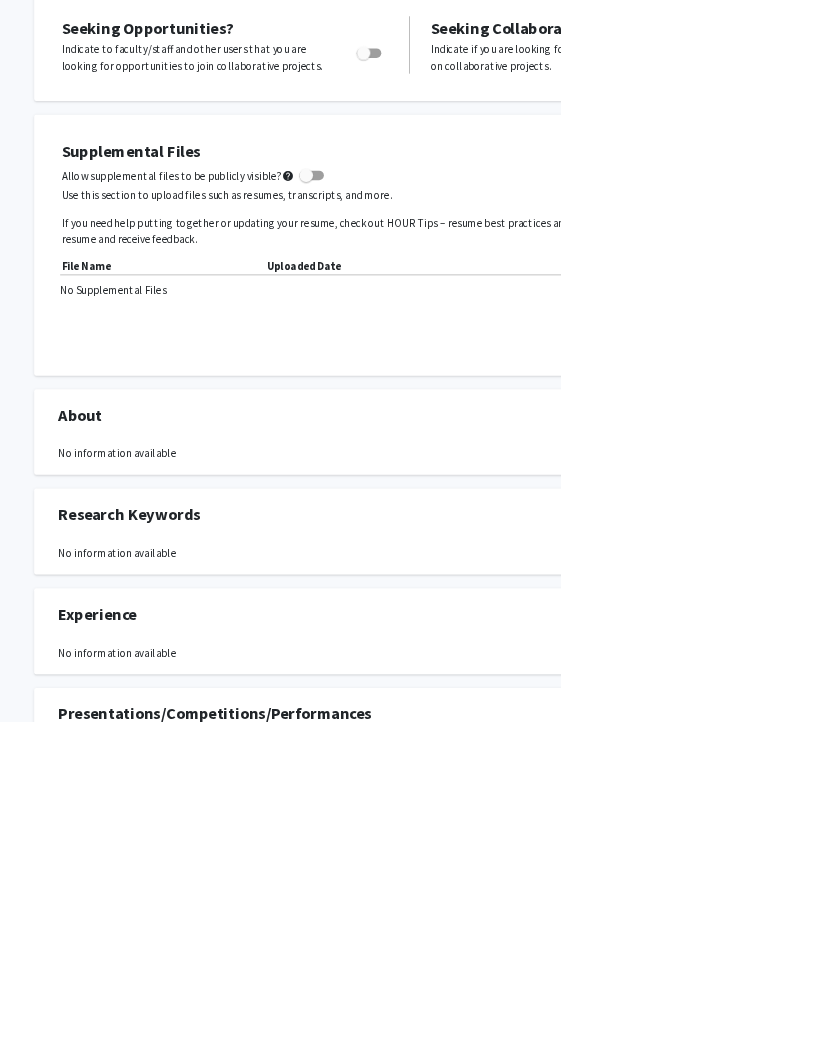 scroll, scrollTop: 27, scrollLeft: 0, axis: vertical 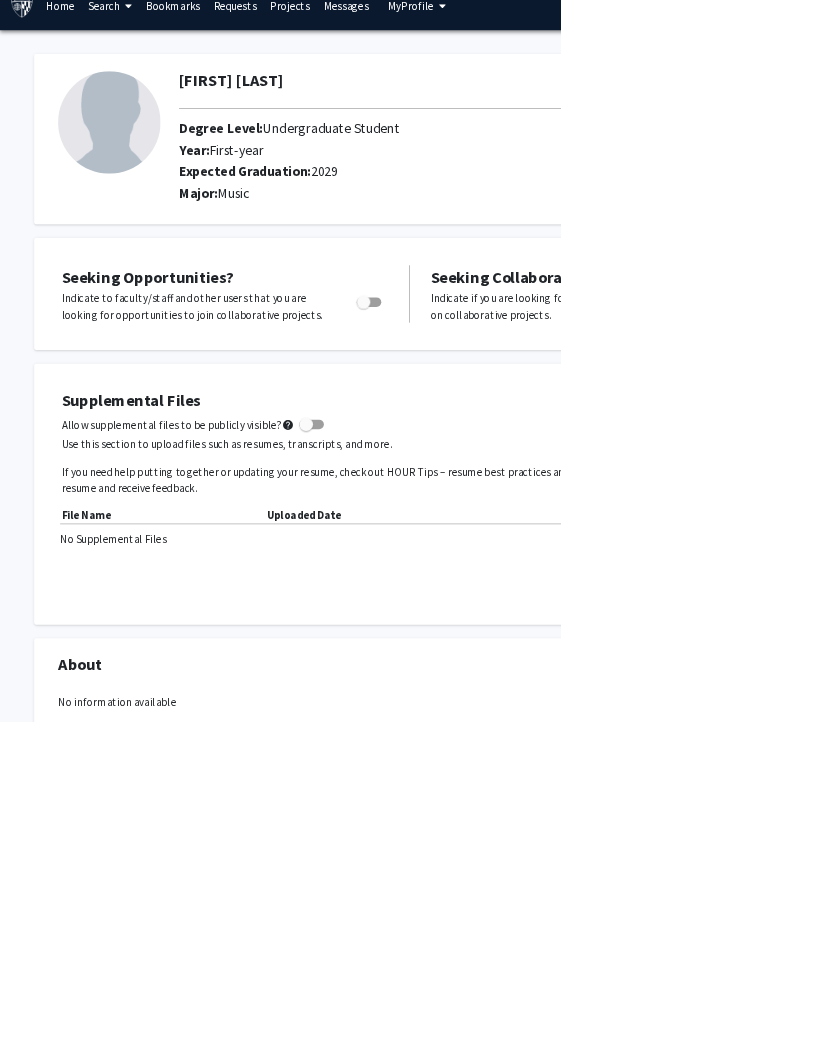 click on "Skip navigation  Home  Search  Bookmarks  Requests  Projects Messages  My   Profile  [FIRST]  [LAST] View Profile Account Settings Log Out Complete your profile ×  To continue, you need to make sure you've filled out your name, major, and year on your profile so it can be shared with faculty members.  Trust us, we’re here to save you time!  Continue exploring the site   Go to profile   [FIRST]  [LAST]  Edit Section  See Public View  help  Degree Level:   Undergraduate Student   Year:   First-year   Expected Graduation:   [YEAR]   Major:  Music Seeking Opportunities?  Indicate to faculty/staff and other users that you are looking for opportunities to join collaborative projects.    Seeking Collaborators?  Indicate if you are looking for other students to join you on collaborative projects.       Supplemental Files    Allow supplemental files to be publicly visible?  help  Use this section to upload files such as resumes, transcripts, and more. File Name Uploaded Date No Supplemental Files About" at bounding box center (410, 501) 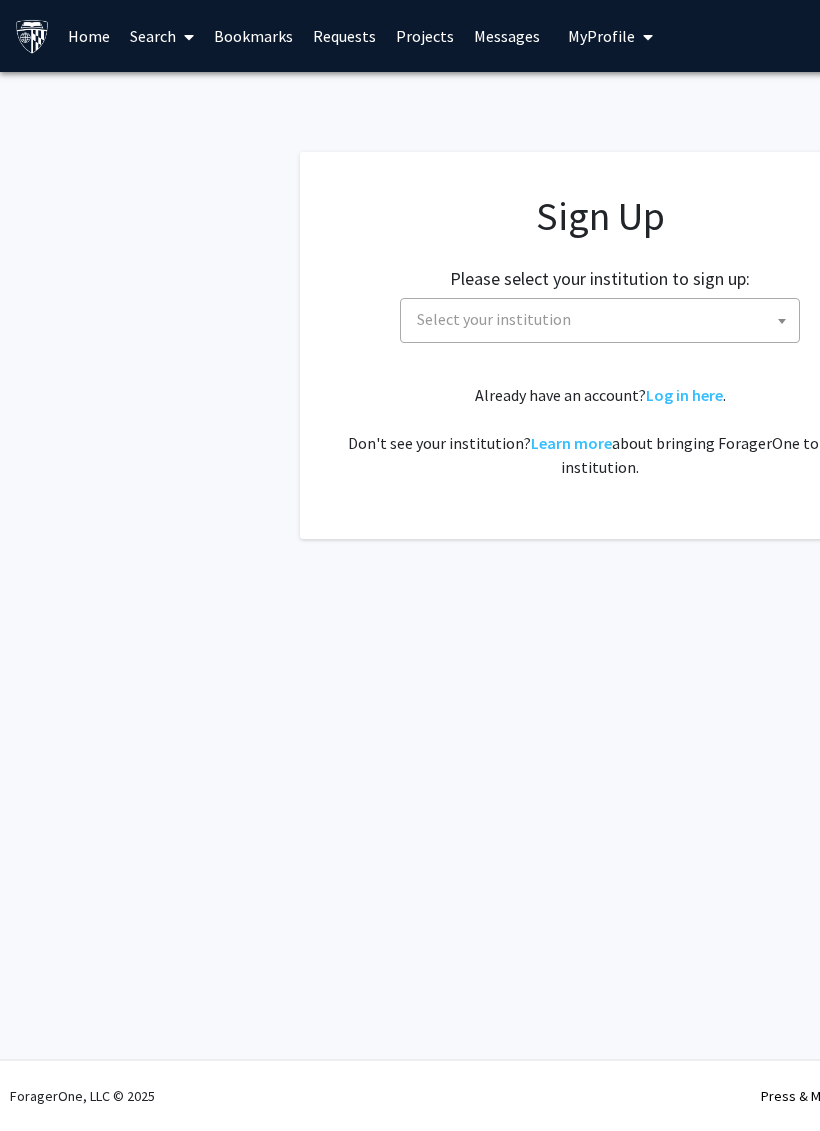 scroll, scrollTop: 0, scrollLeft: 0, axis: both 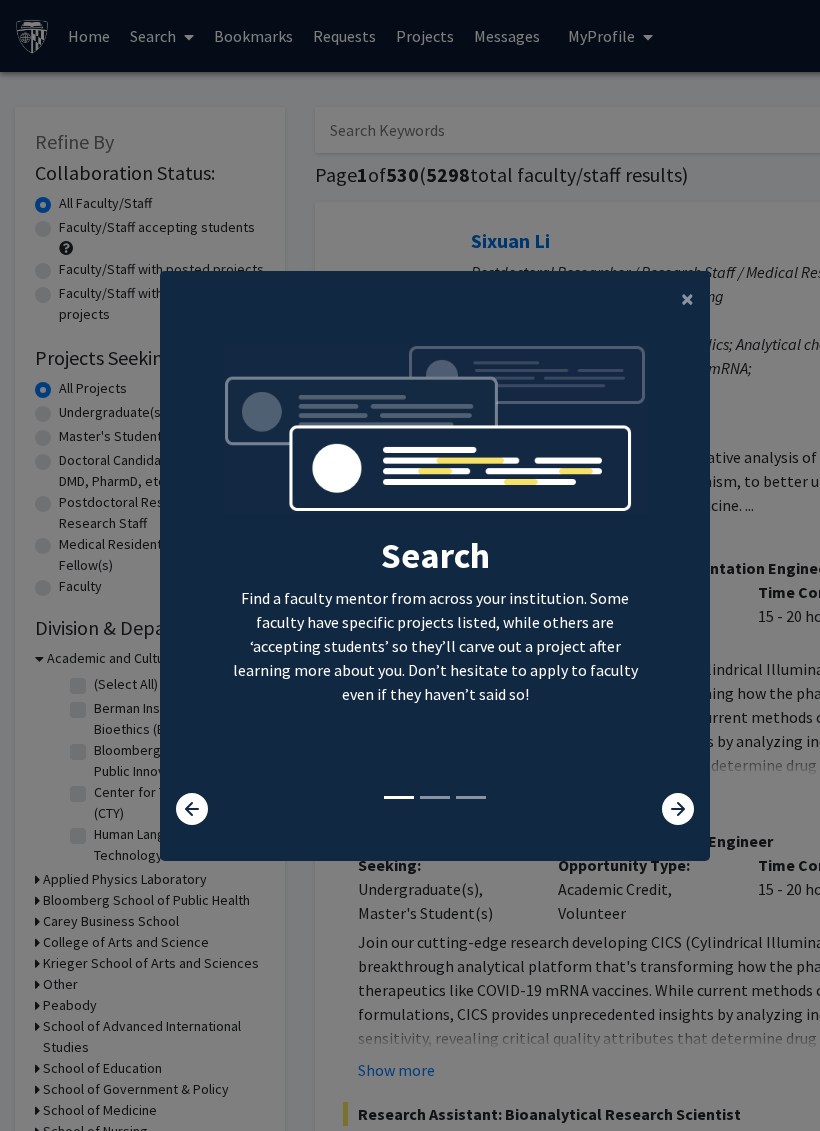 click at bounding box center (663, 809) 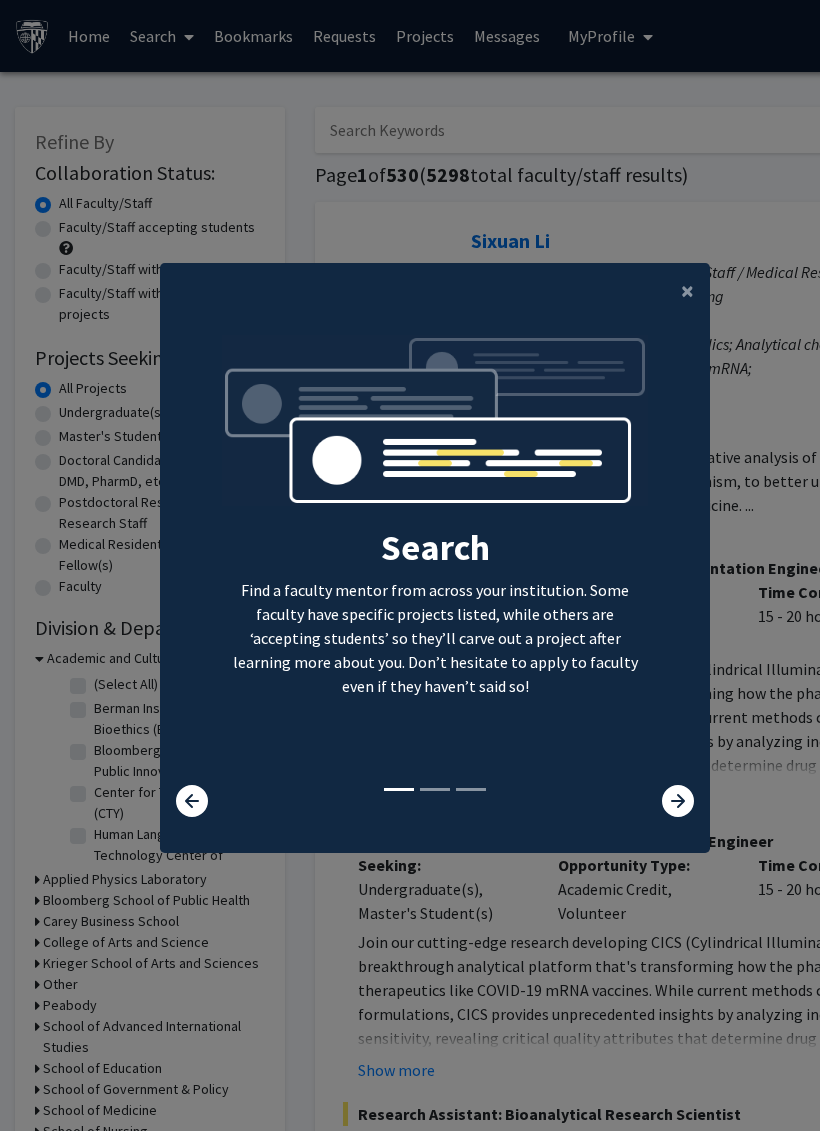 scroll, scrollTop: 13, scrollLeft: 0, axis: vertical 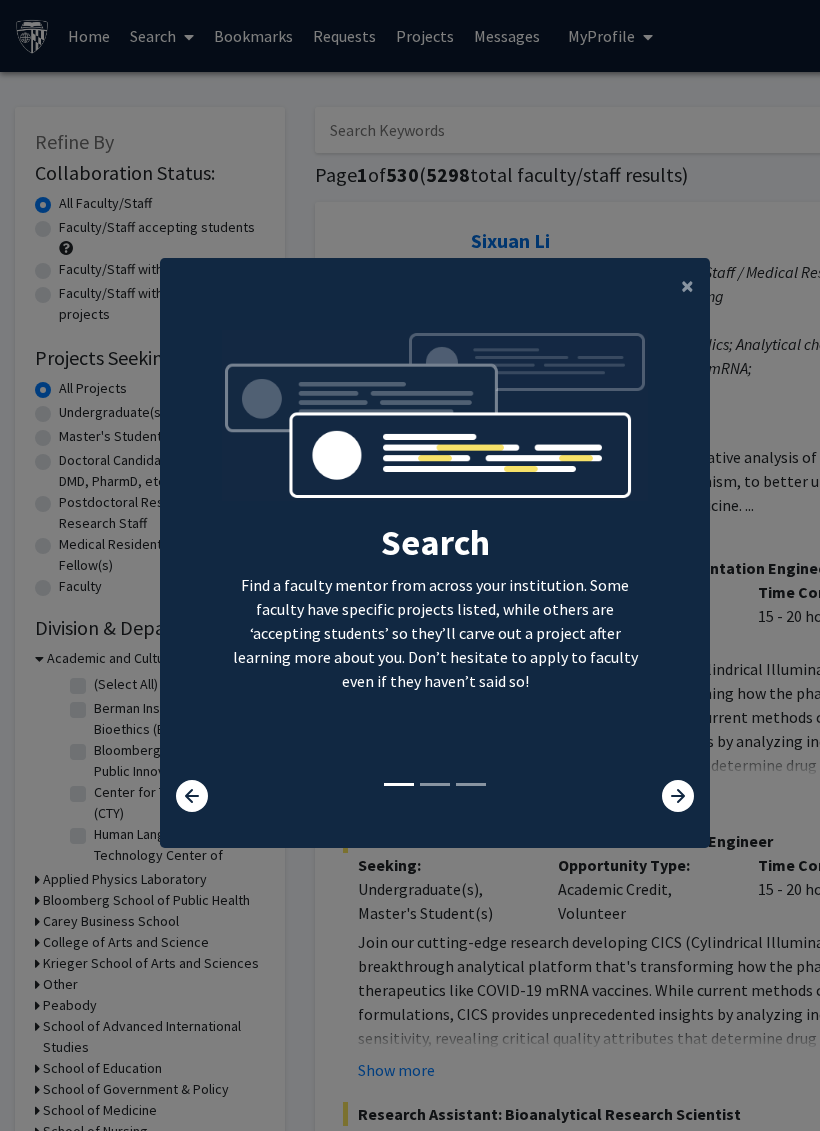 click 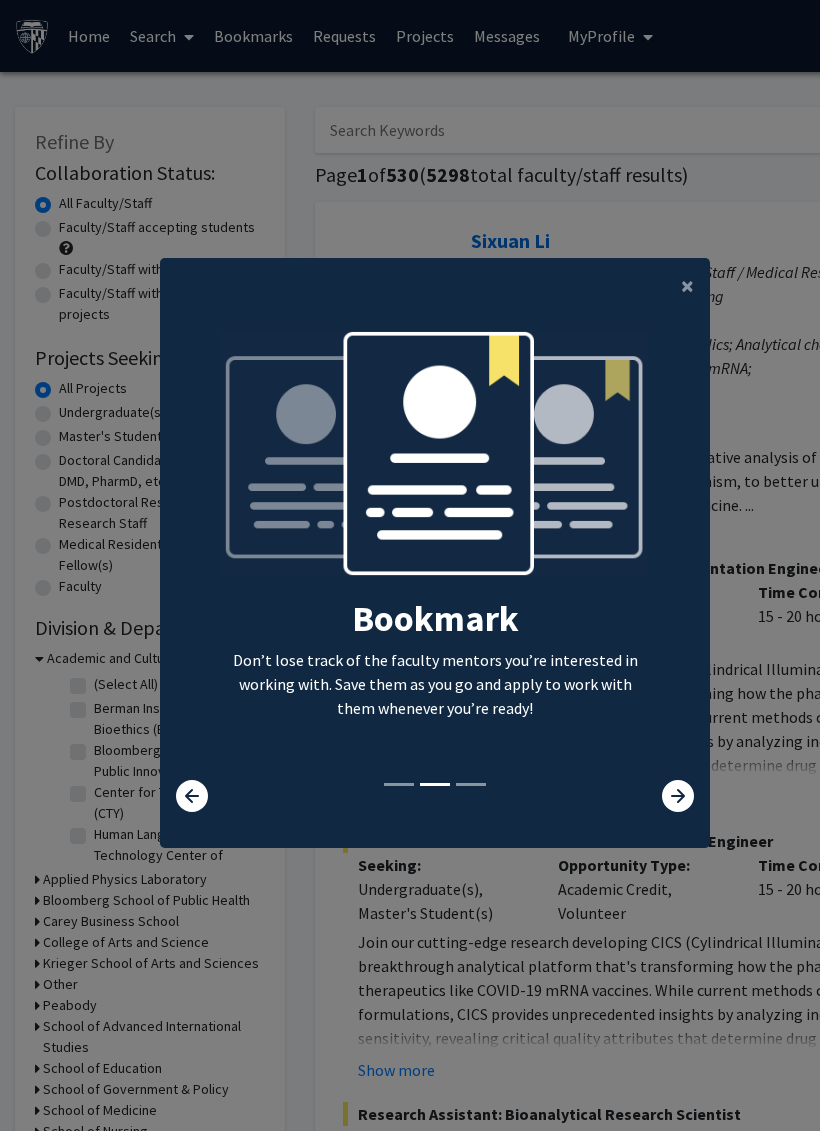 click 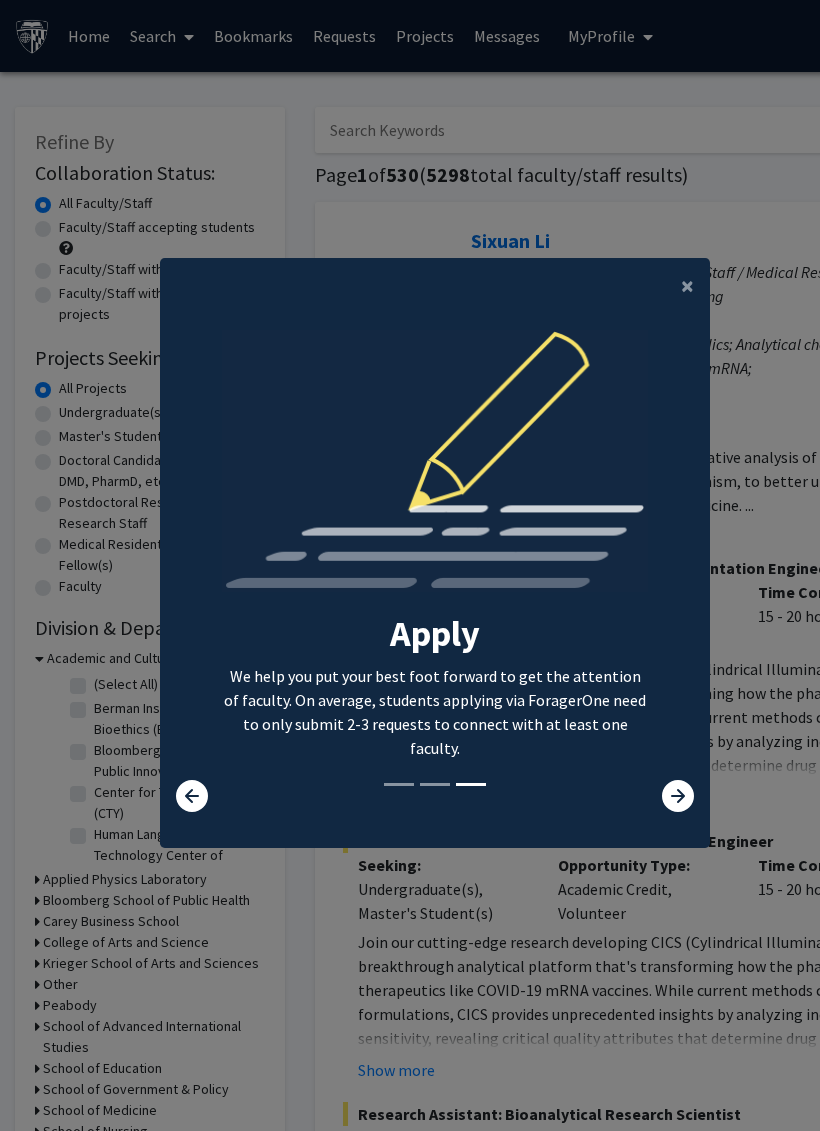 click on "Search  Find a faculty mentor from across your institution. Some faculty have specific projects listed, while others are ‘accepting students’ so they’ll carve out a project after learning more about you. Don’t hesitate to apply to faculty even if they haven’t said so!  Bookmark  Don’t lose track of the faculty mentors you’re interested in working with. Save them as you go and apply to work with them whenever you’re ready!  Apply  We help you put your best foot forward to get the attention of faculty. On average, students applying via ForagerOne need to only submit 2-3 requests to connect with at least one faculty." 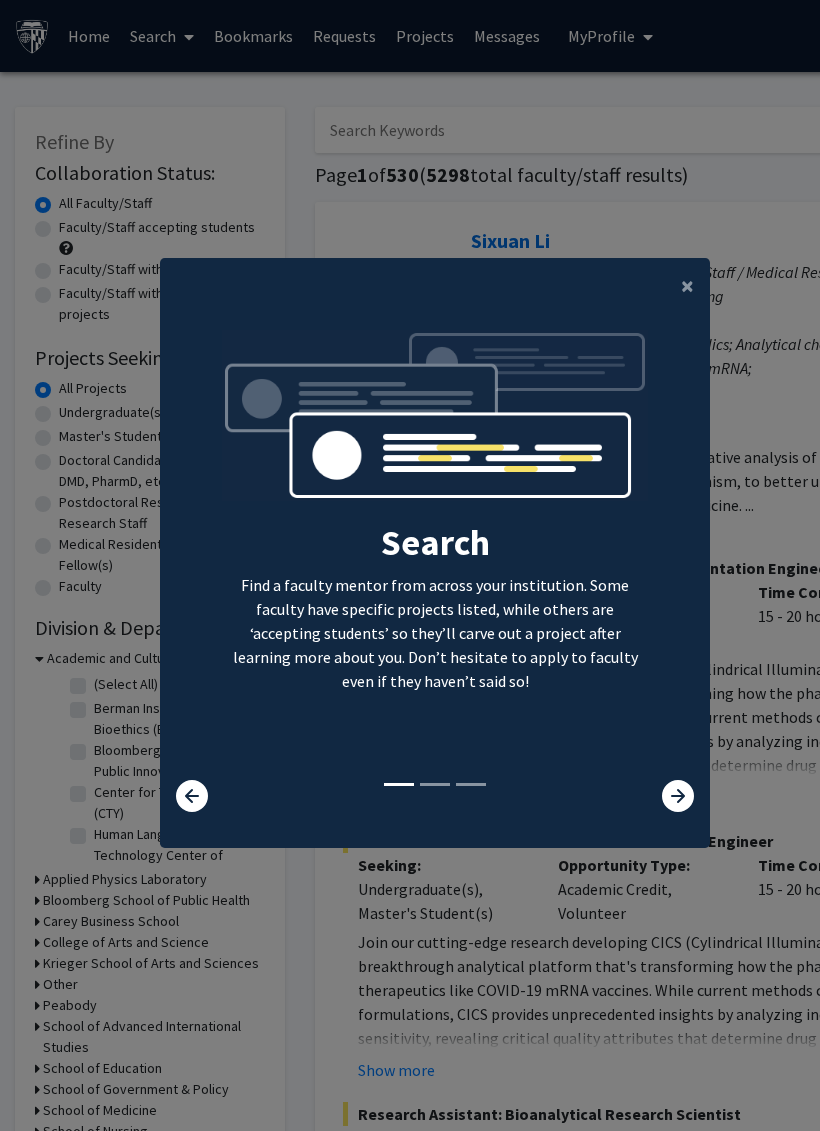 click 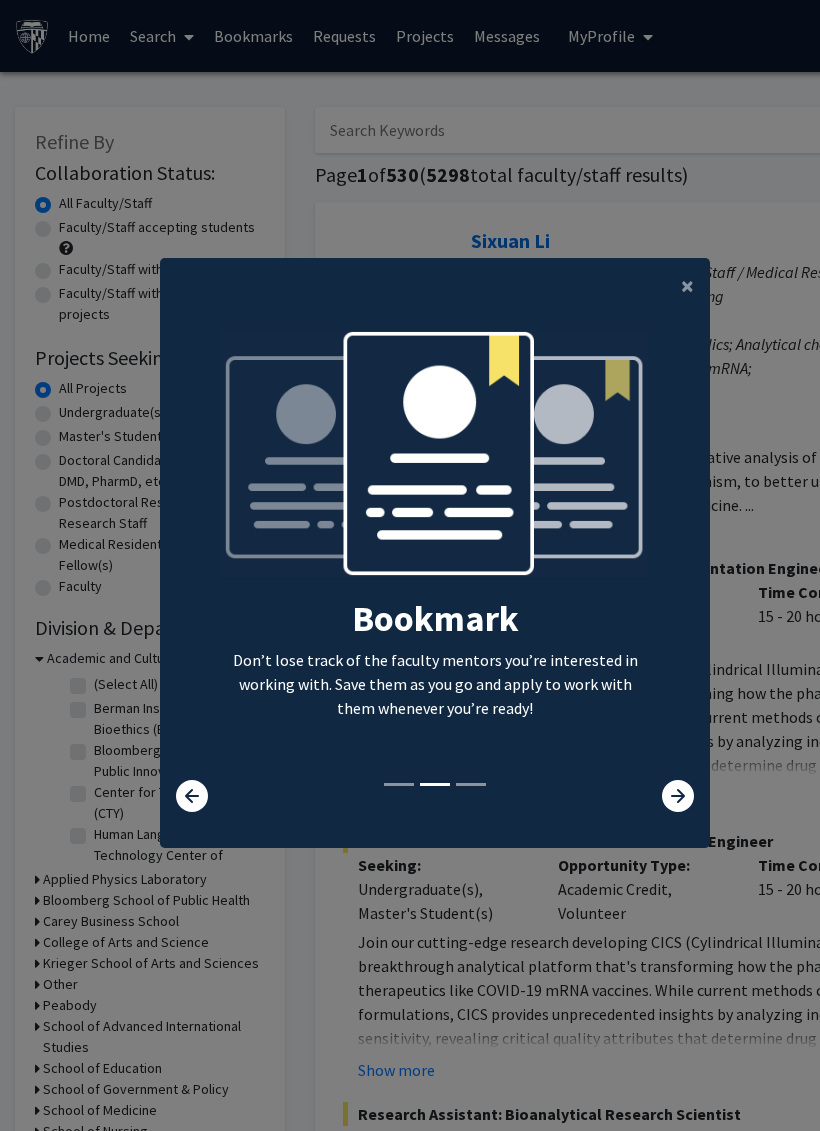 click 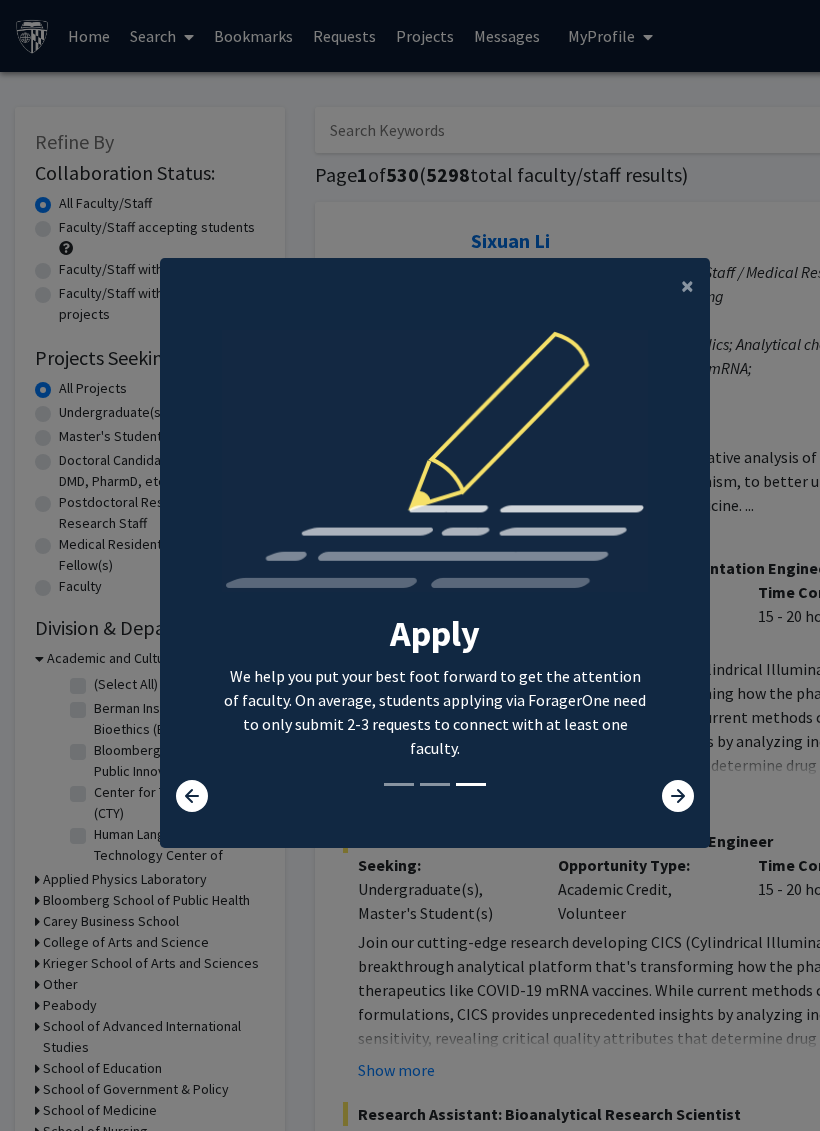 click 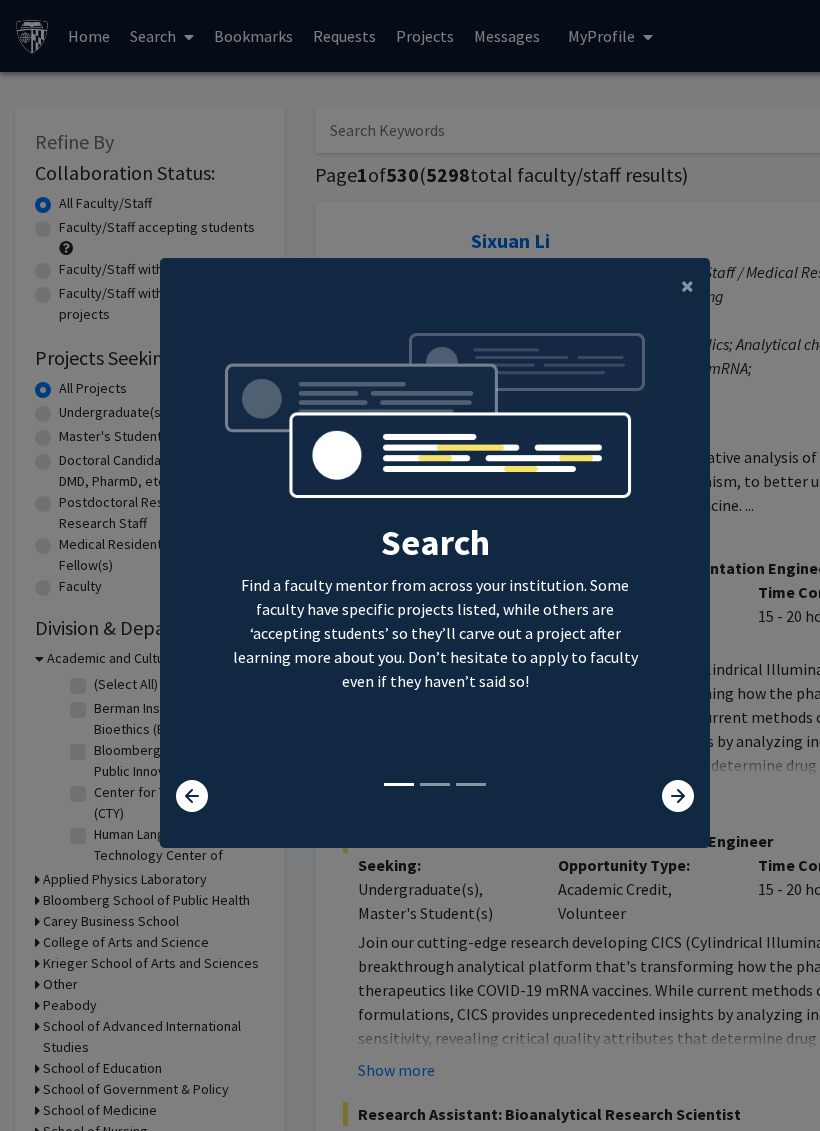 click on "×" 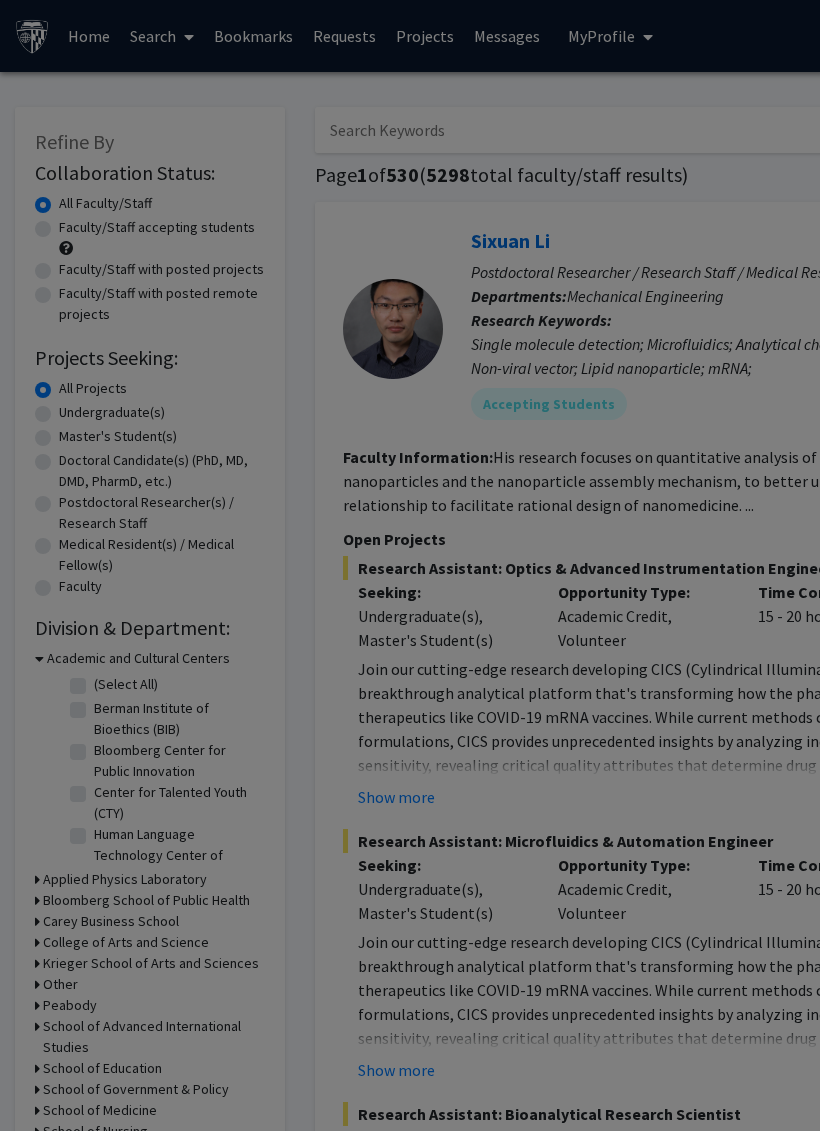 click on "Search  Find a faculty mentor from across your institution. Some faculty have specific projects listed, while others are ‘accepting students’ so they’ll carve out a project after learning more about you. Don’t hesitate to apply to faculty even if they haven’t said so!  Bookmark  Don’t lose track of the faculty mentors you’re interested in working with. Save them as you go and apply to work with them whenever you’re ready!  Apply  We help you put your best foot forward to get the attention of faculty. On average, students applying via ForagerOne need to only submit 2-3 requests to connect with at least one faculty." at bounding box center (435, 286) 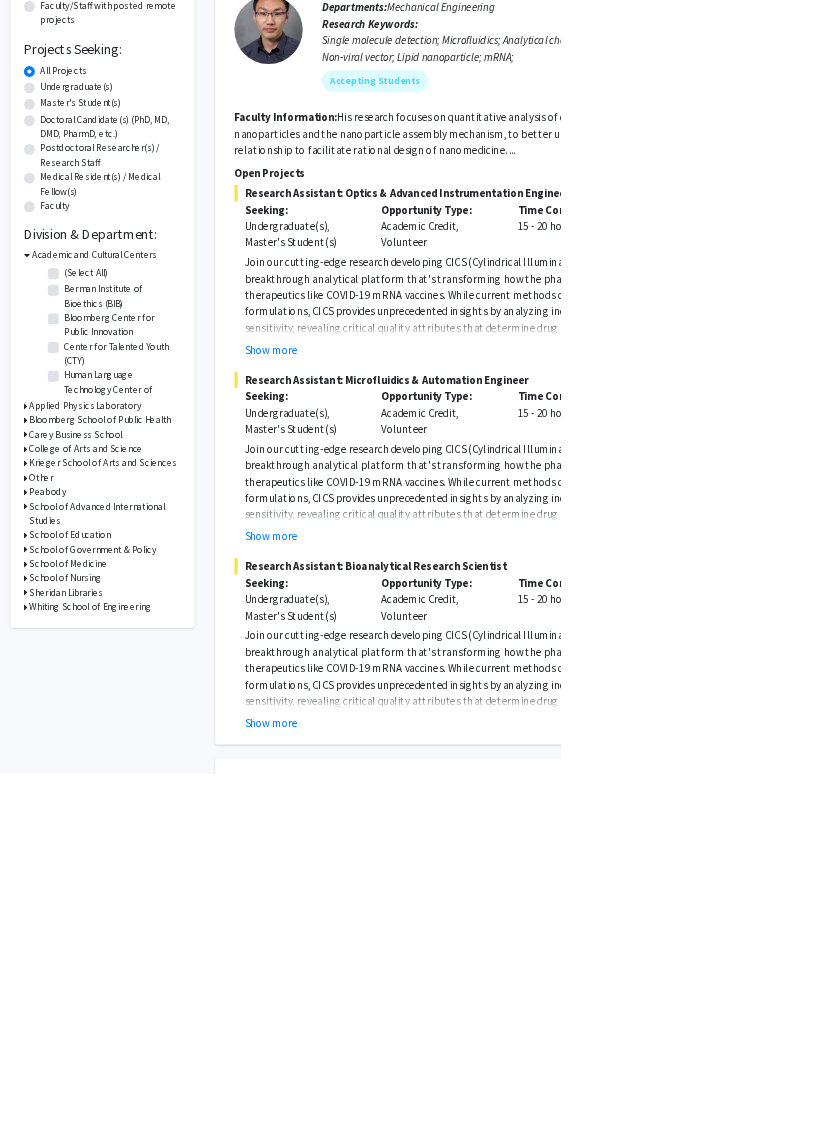scroll, scrollTop: 0, scrollLeft: 0, axis: both 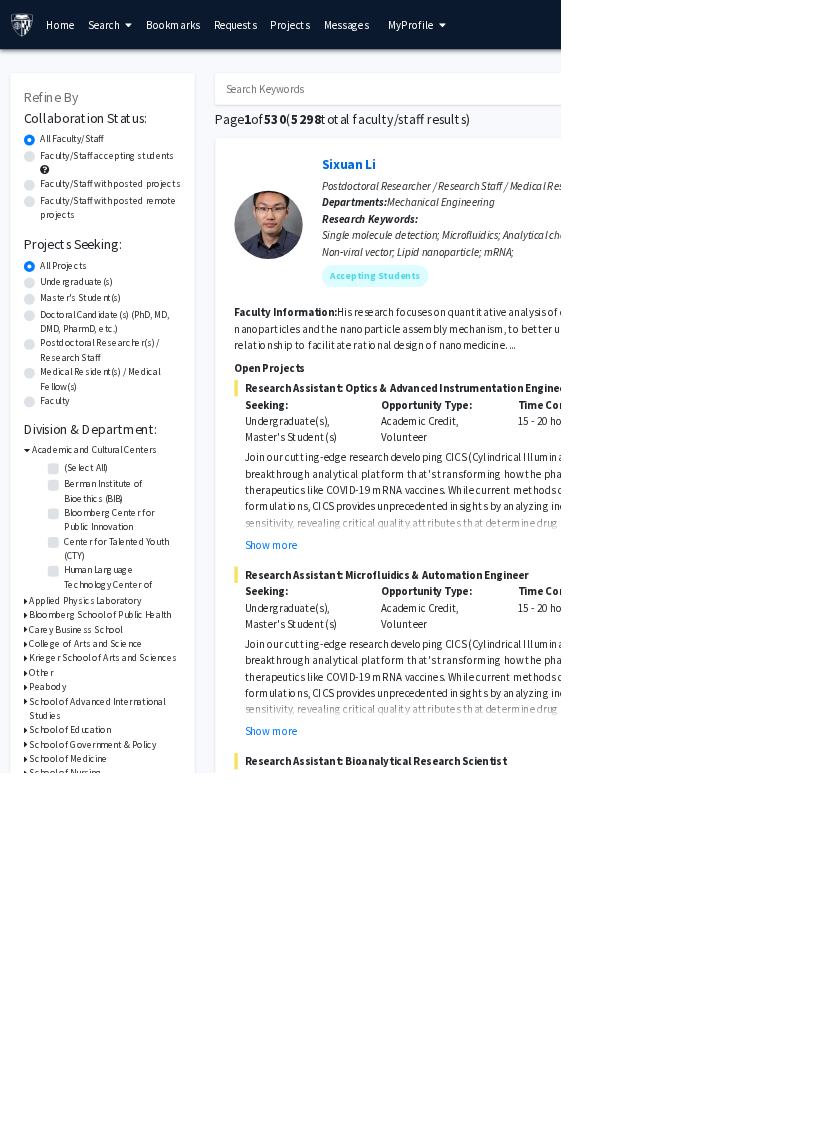 click on "Refine By Collaboration Status: Collaboration Status  All Faculty/Staff    Collaboration Status  Faculty/Staff accepting students    Collaboration Status  Faculty/Staff with posted projects    Collaboration Status  Faculty/Staff with posted remote projects    Projects Seeking: Projects Seeking Level  All Projects    Projects Seeking Level  Undergraduate(s)    Projects Seeking Level  Master's Student(s)    Projects Seeking Level  Doctoral Candidate(s) (PhD, MD, DMD, PharmD, etc.)    Projects Seeking Level  Postdoctoral Researcher(s) / Research Staff    Projects Seeking Level  Medical Resident(s) / Medical Fellow(s)    Projects Seeking Level  Faculty    Division & Department:      Academic and Cultural Centers  (Select All)  (Select All)  Berman Institute of Bioethics (BIB)  Berman Institute of Bioethics (BIB)  Bloomberg Center for Public Innovation  Bloomberg Center for Public Innovation  Center for Talented Youth (CTY)  Center for Talented Youth (CTY)  Urban Health Institute (UHI)" 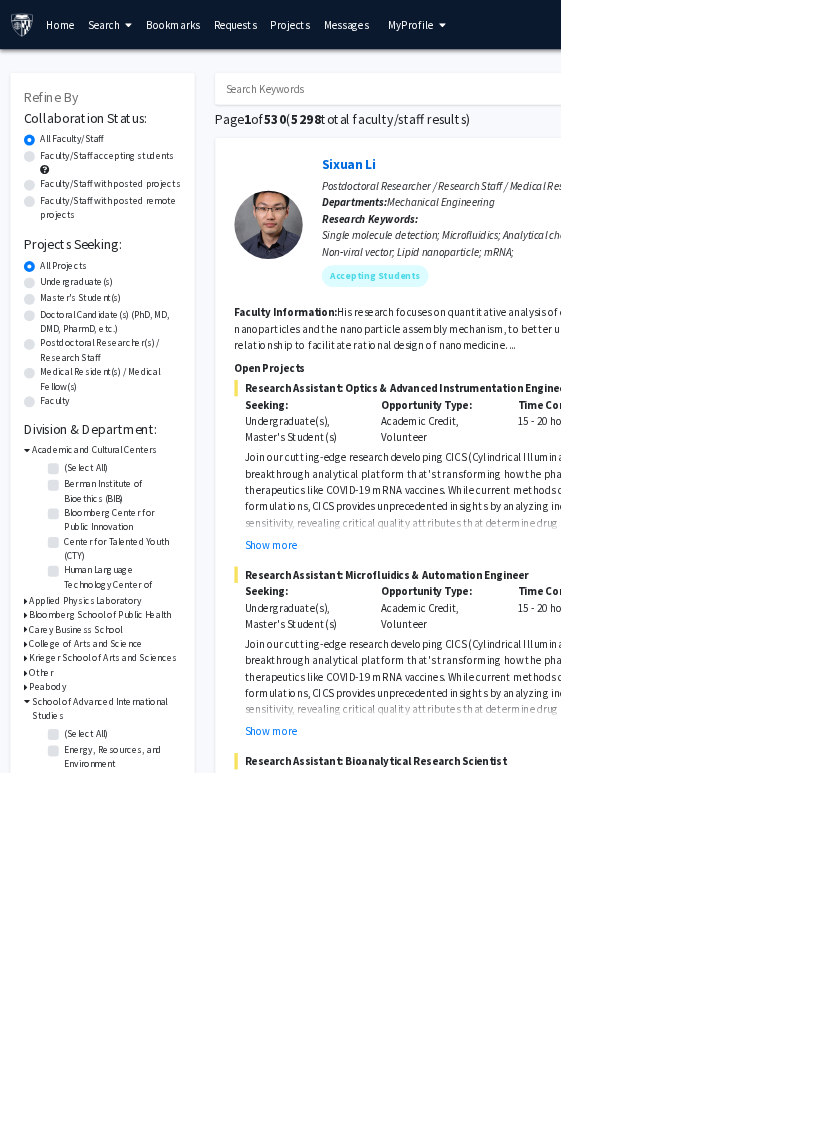 click 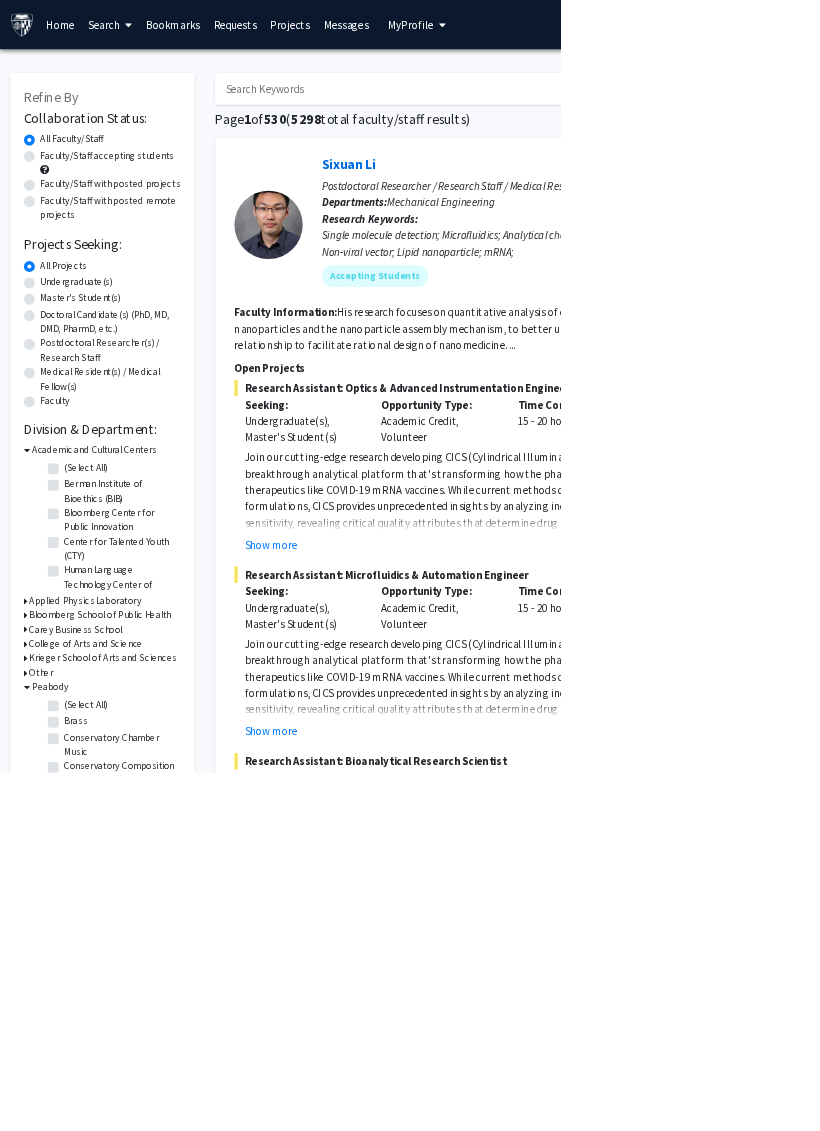 click on "Peabody" at bounding box center (74, 1005) 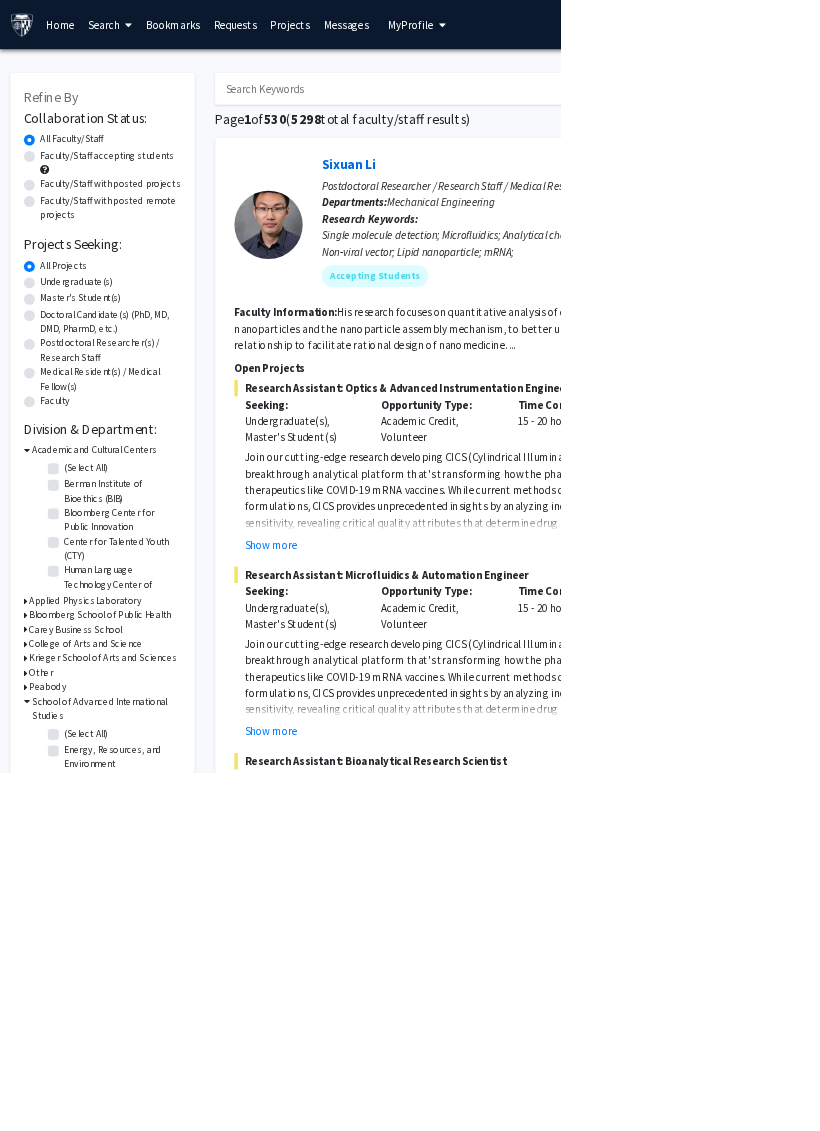 click on "Peabody" at bounding box center (70, 1005) 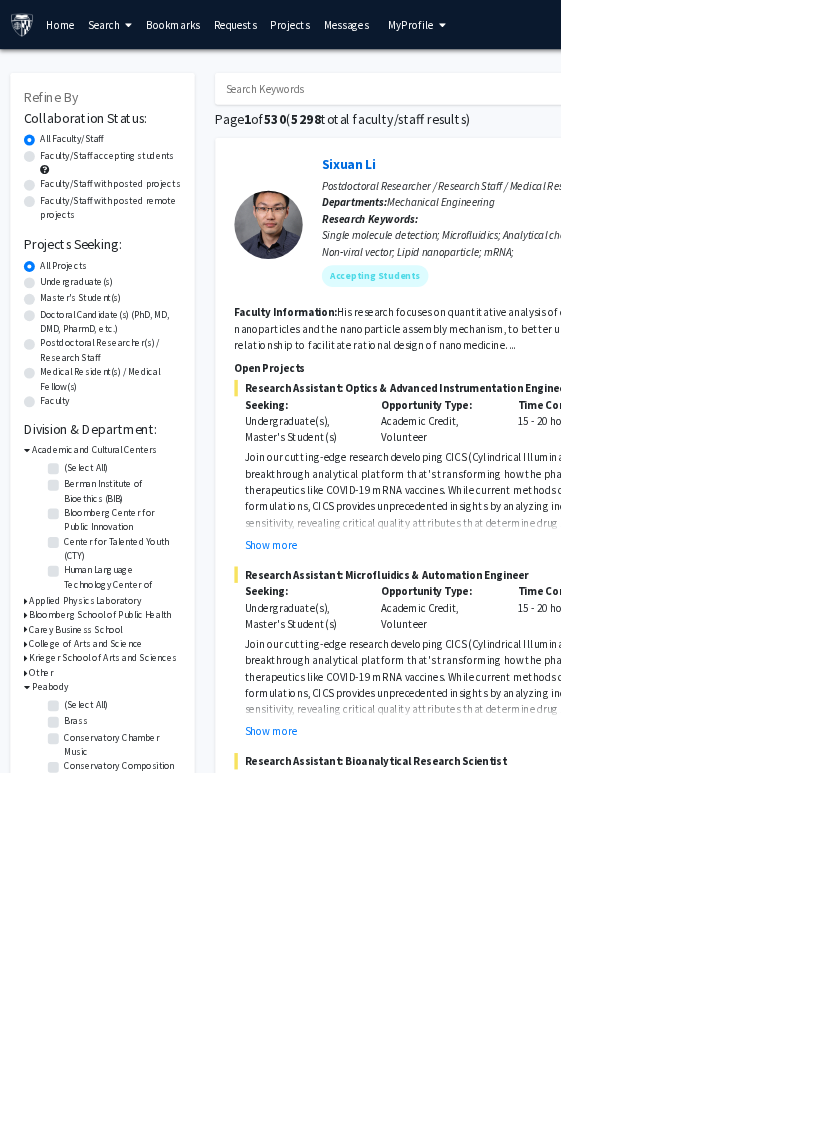 click on "(Select All)" 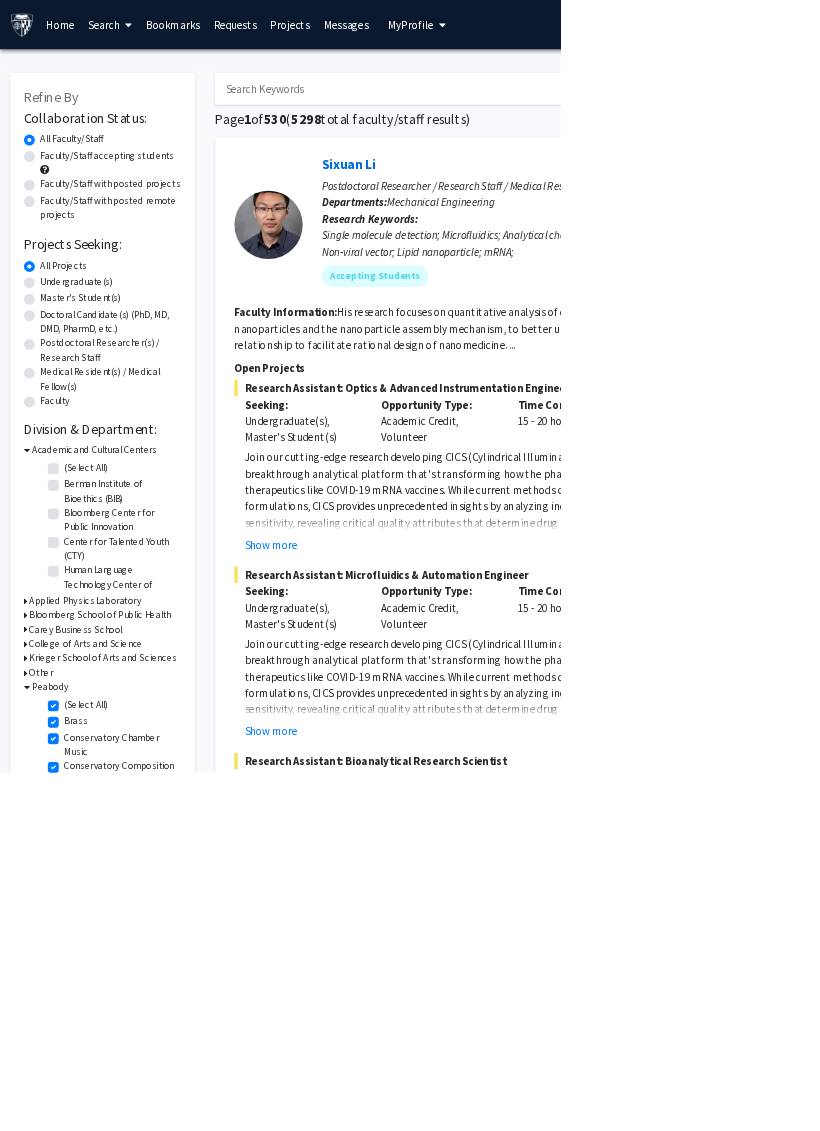 checkbox on "true" 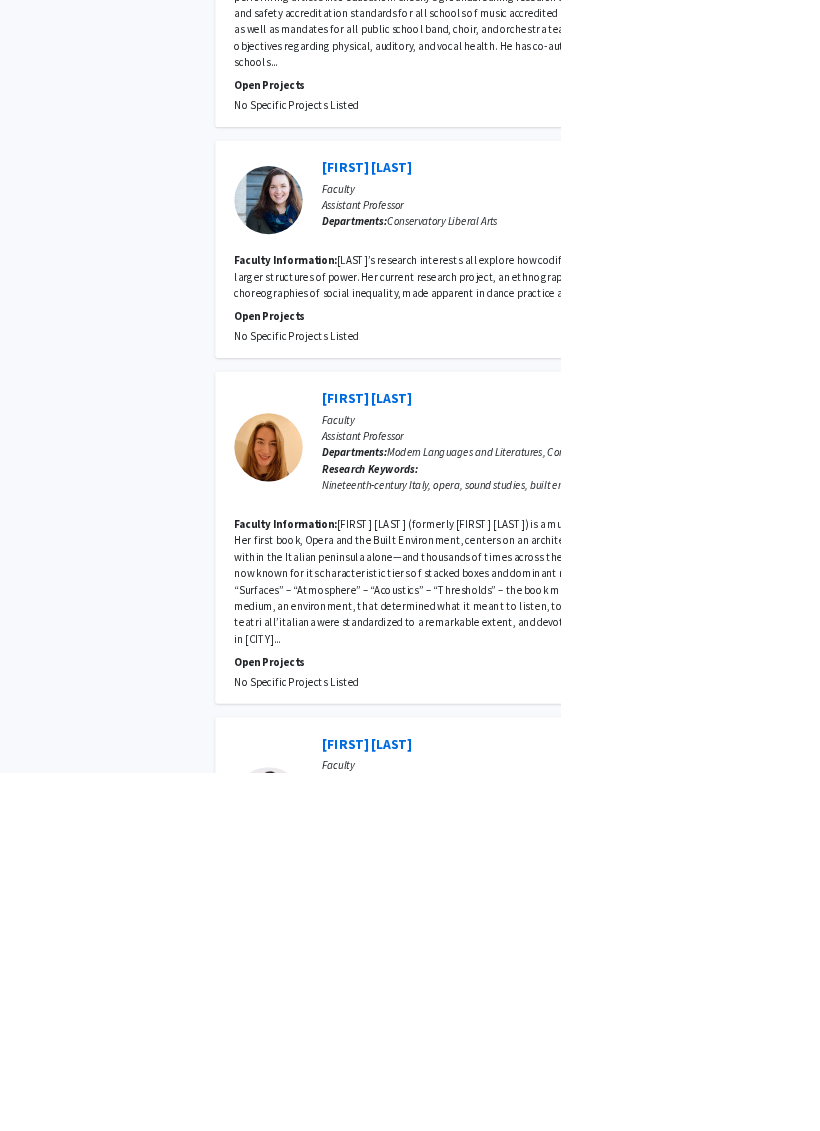 scroll, scrollTop: 3245, scrollLeft: 0, axis: vertical 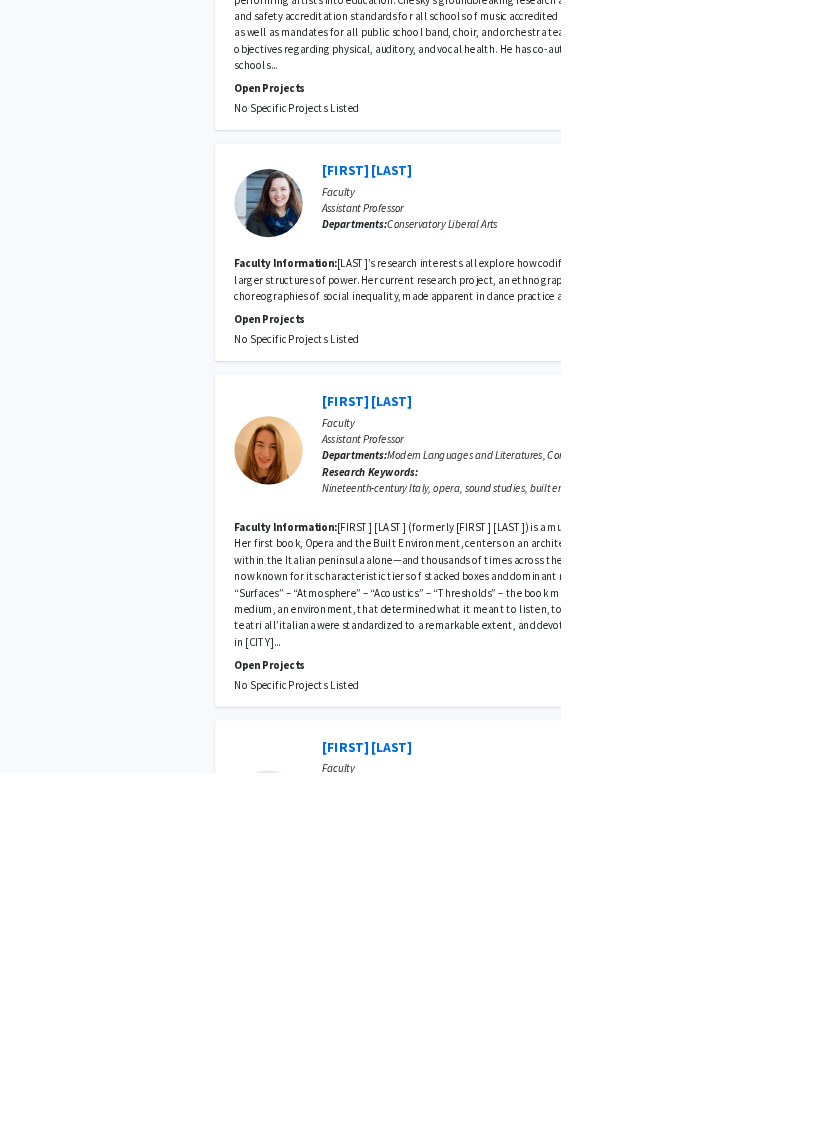 click on "2" 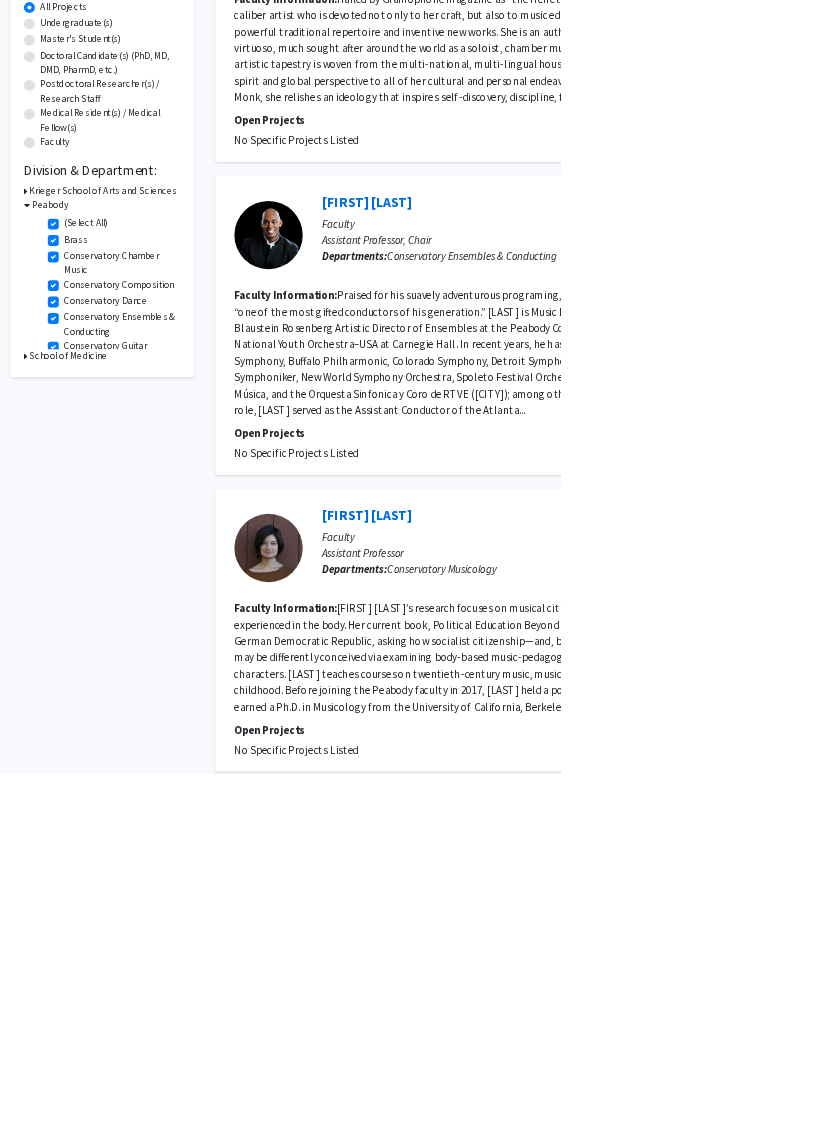 scroll, scrollTop: 366, scrollLeft: 0, axis: vertical 